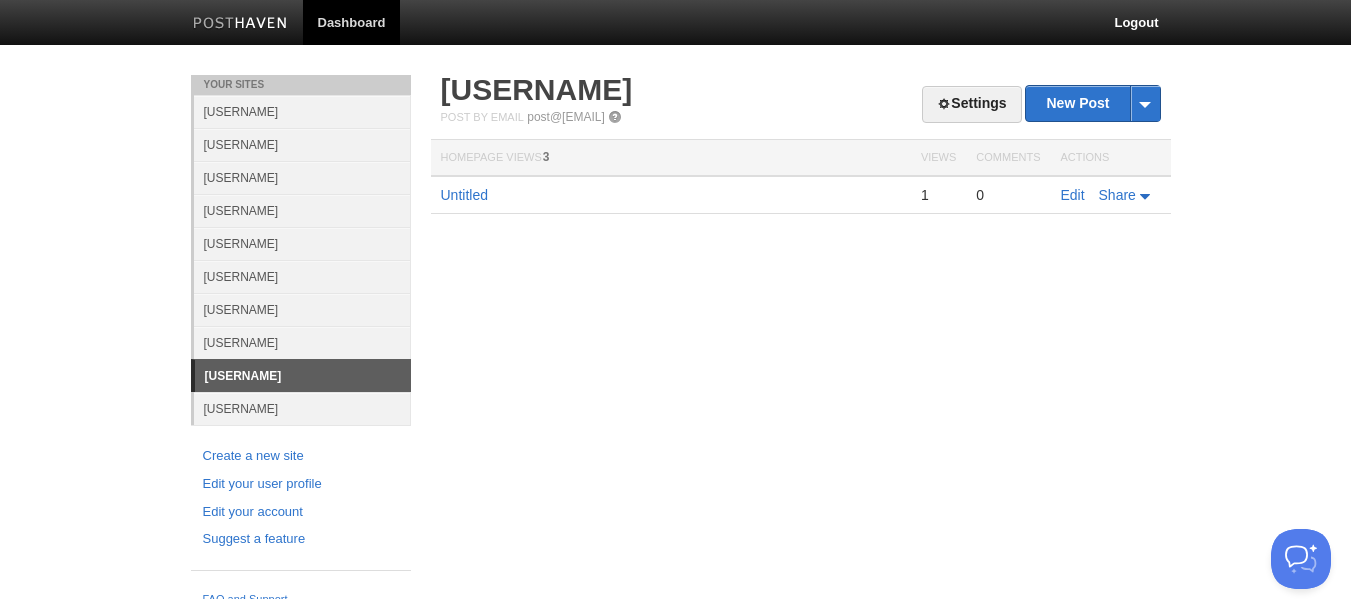 scroll, scrollTop: 0, scrollLeft: 0, axis: both 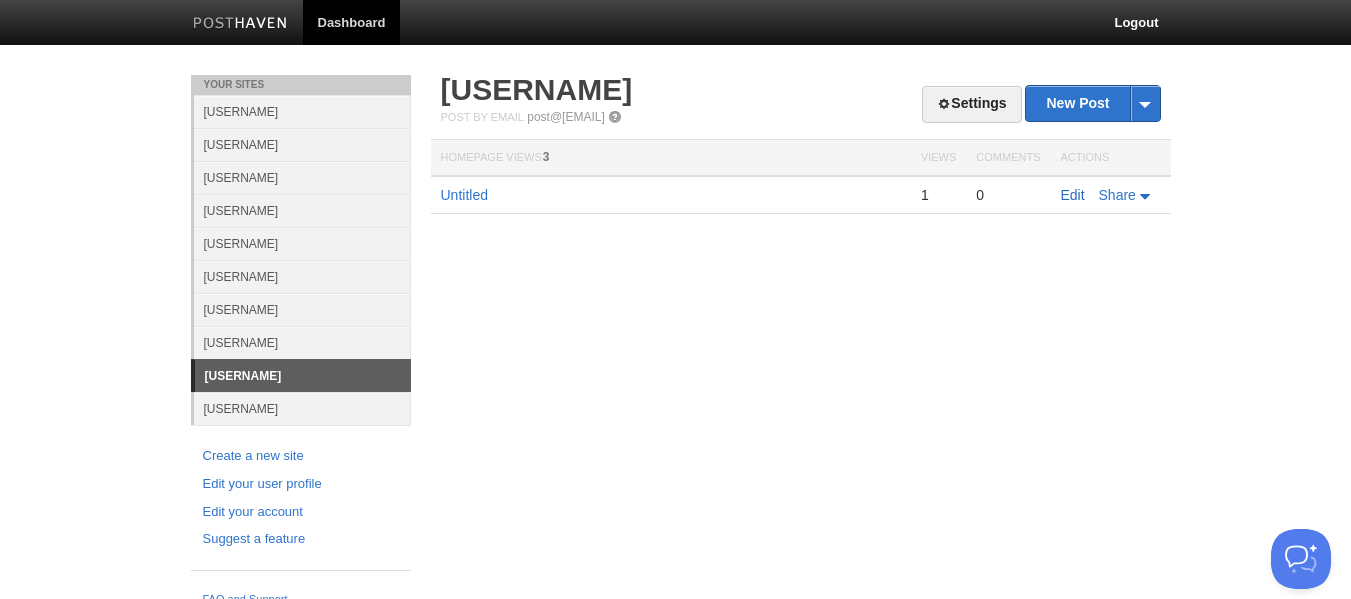 click on "Edit" at bounding box center (1073, 195) 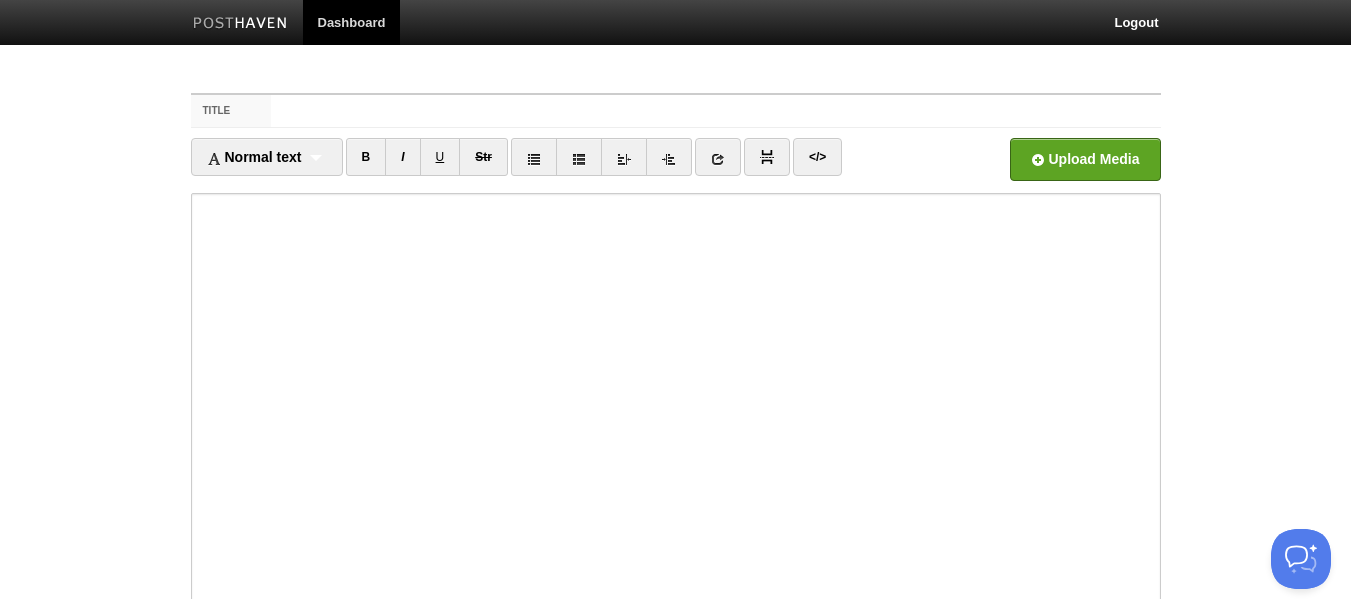 drag, startPoint x: 154, startPoint y: 338, endPoint x: 158, endPoint y: 327, distance: 11.7046995 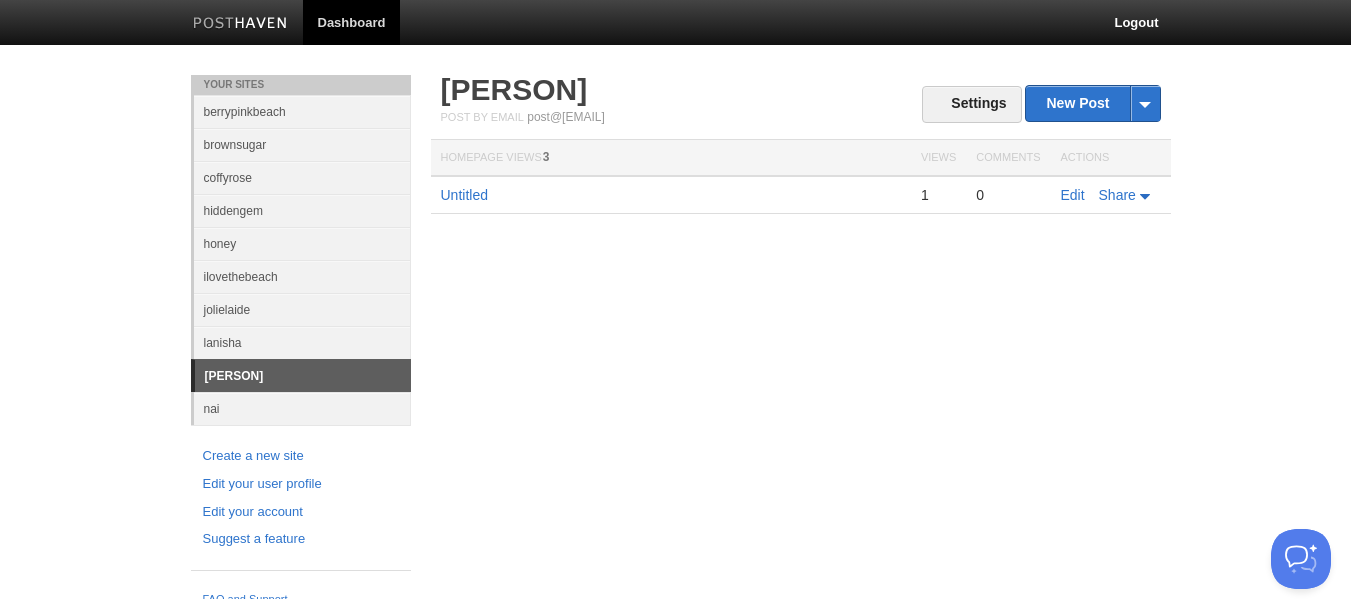 scroll, scrollTop: 0, scrollLeft: 0, axis: both 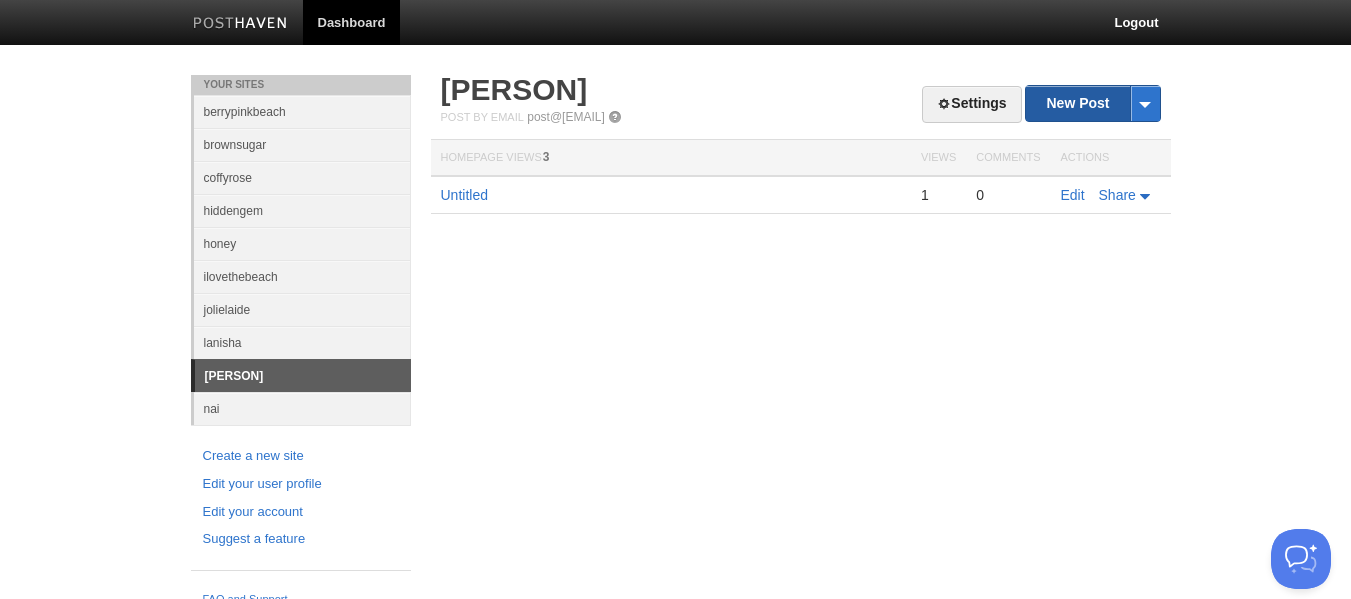 click on "New Post" at bounding box center [1092, 103] 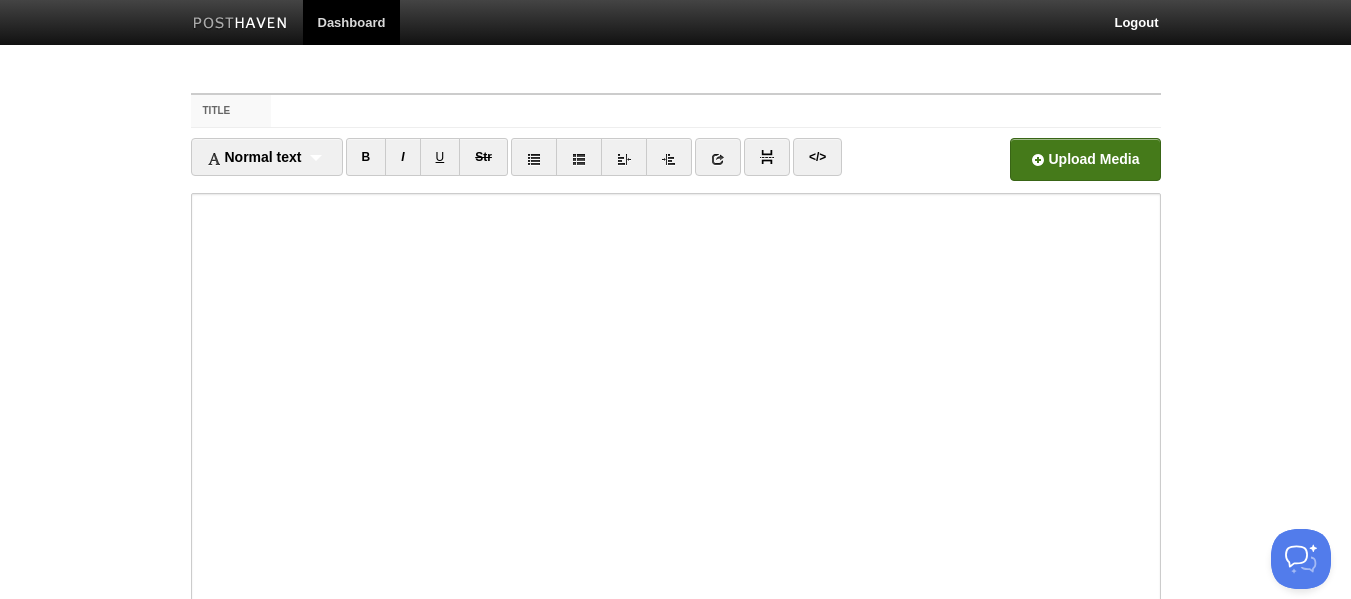 click at bounding box center (481, 165) 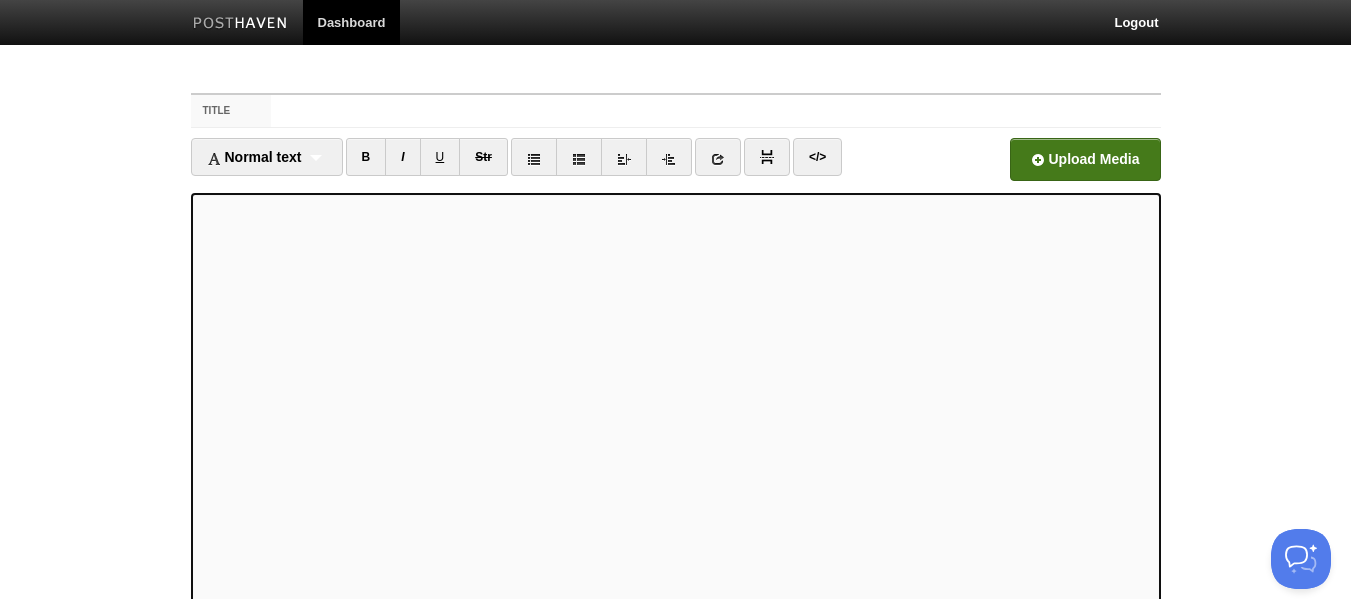 click on "Title
Normal text
Normal text
Heading 1
Heading 2
Heading 3
B
I
U
Str
×" at bounding box center (676, 460) 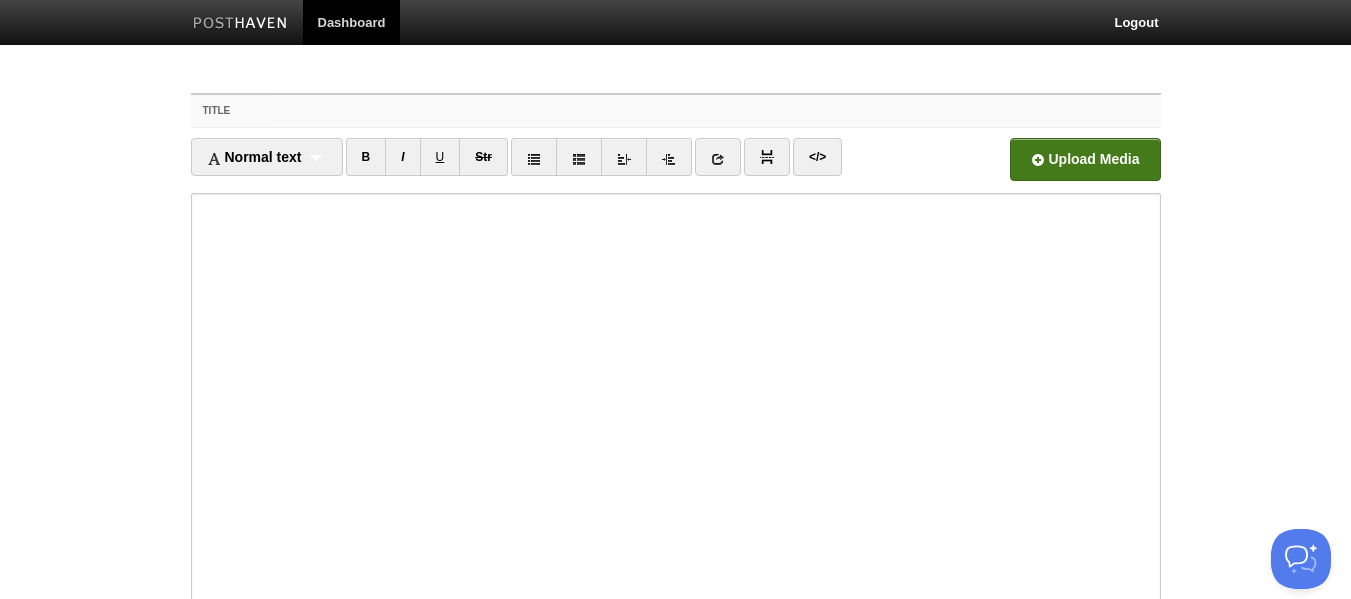 click on "Title" at bounding box center (715, 111) 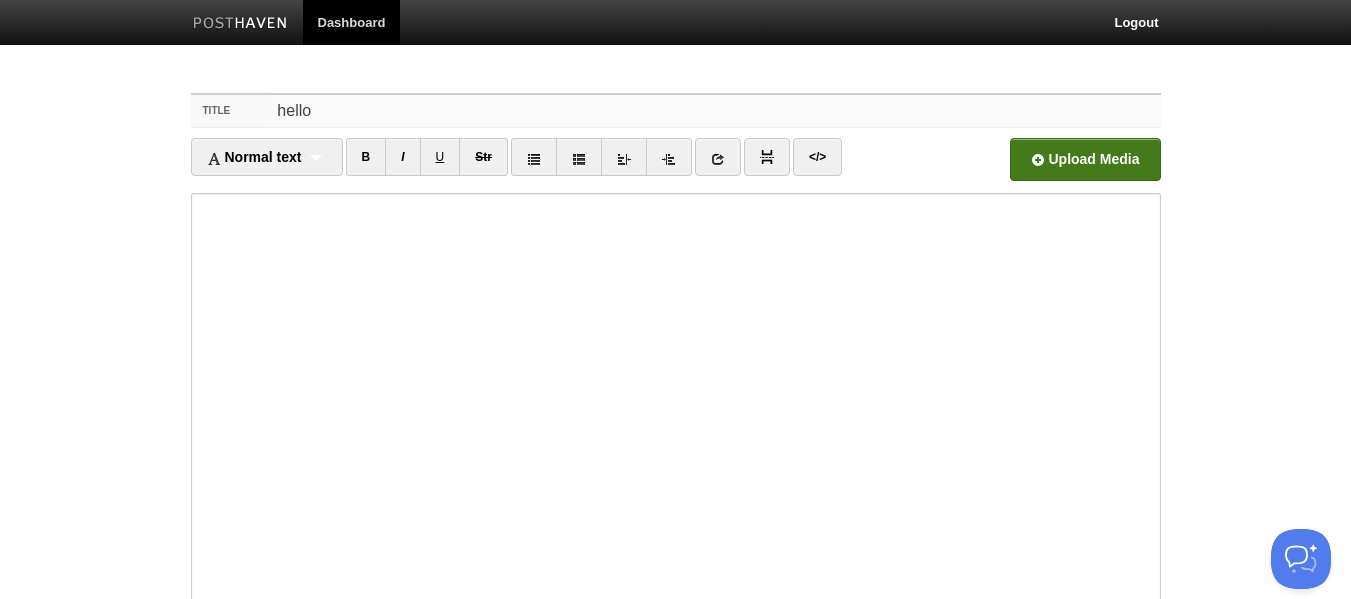 scroll, scrollTop: 247, scrollLeft: 0, axis: vertical 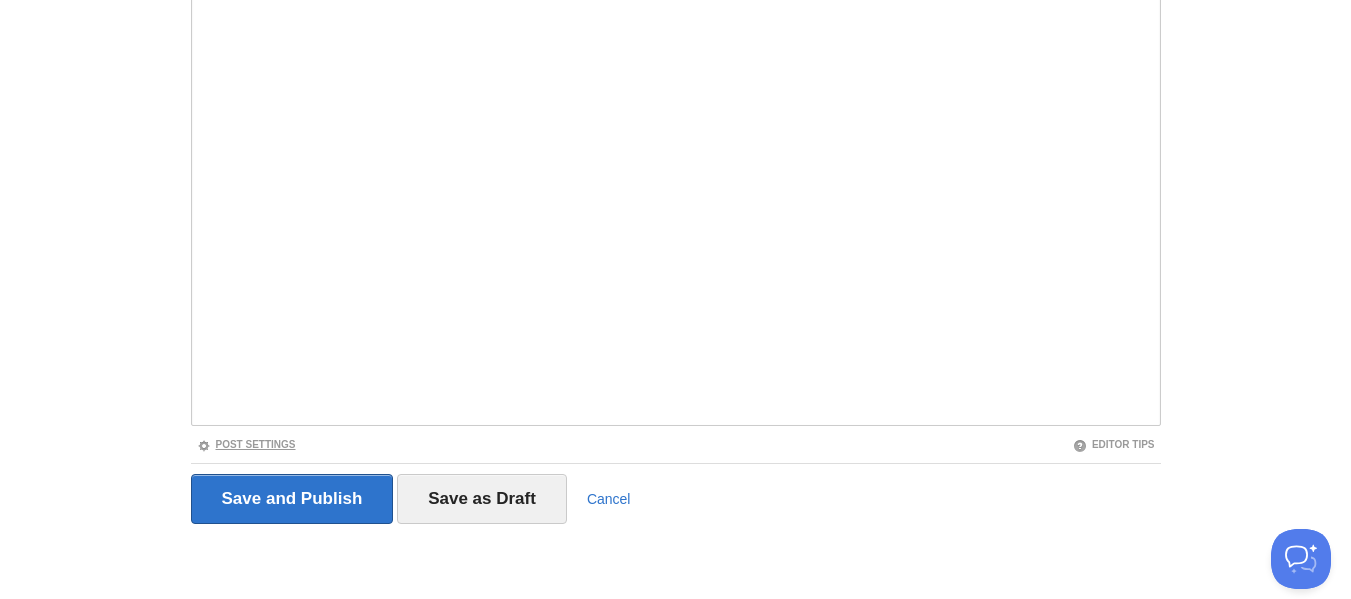 type on "hello" 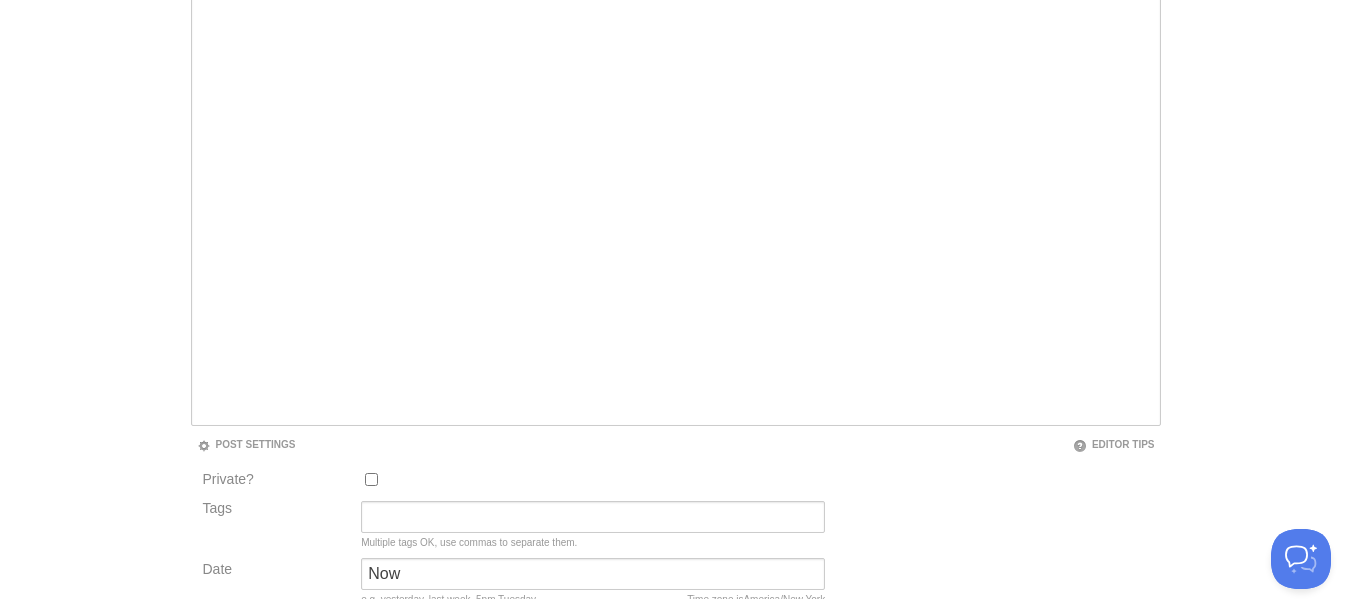 click on "Private?" at bounding box center [371, 479] 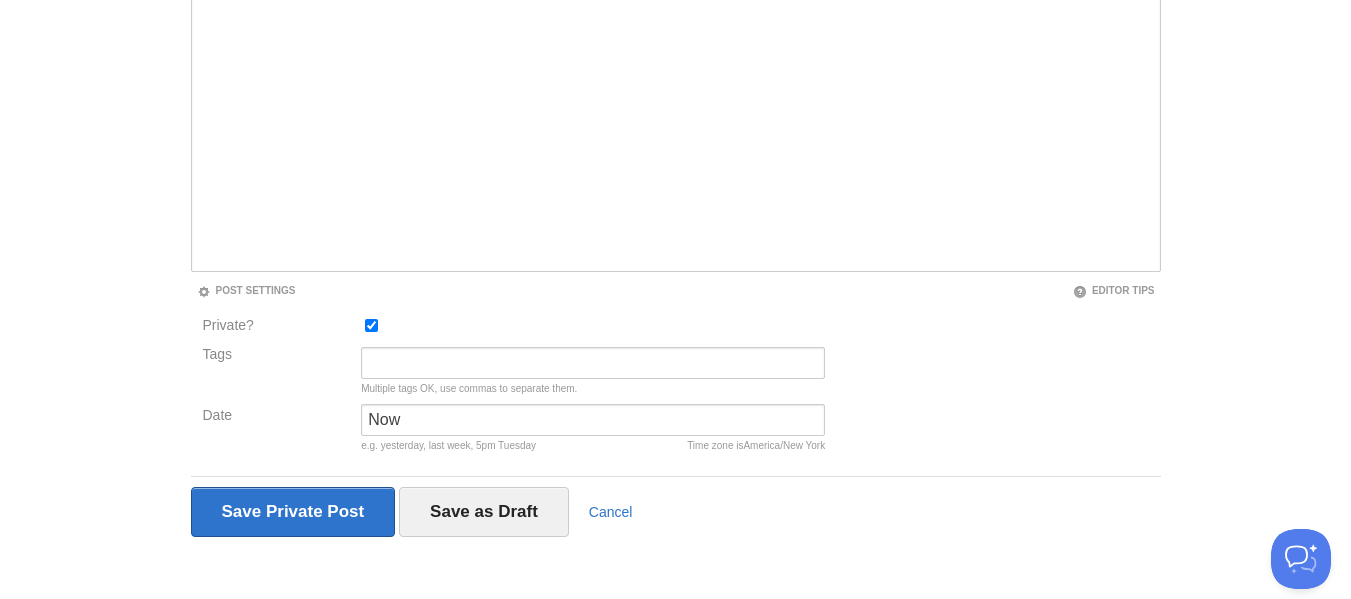 scroll, scrollTop: 414, scrollLeft: 0, axis: vertical 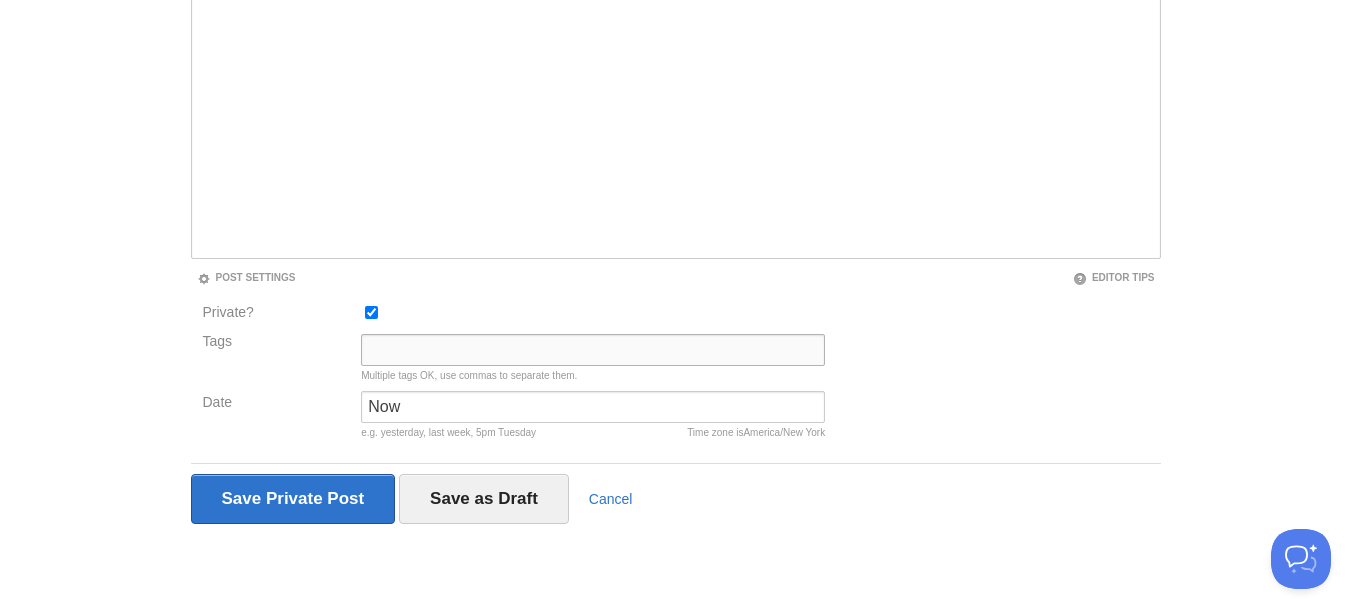 click on "Tags" at bounding box center [593, 350] 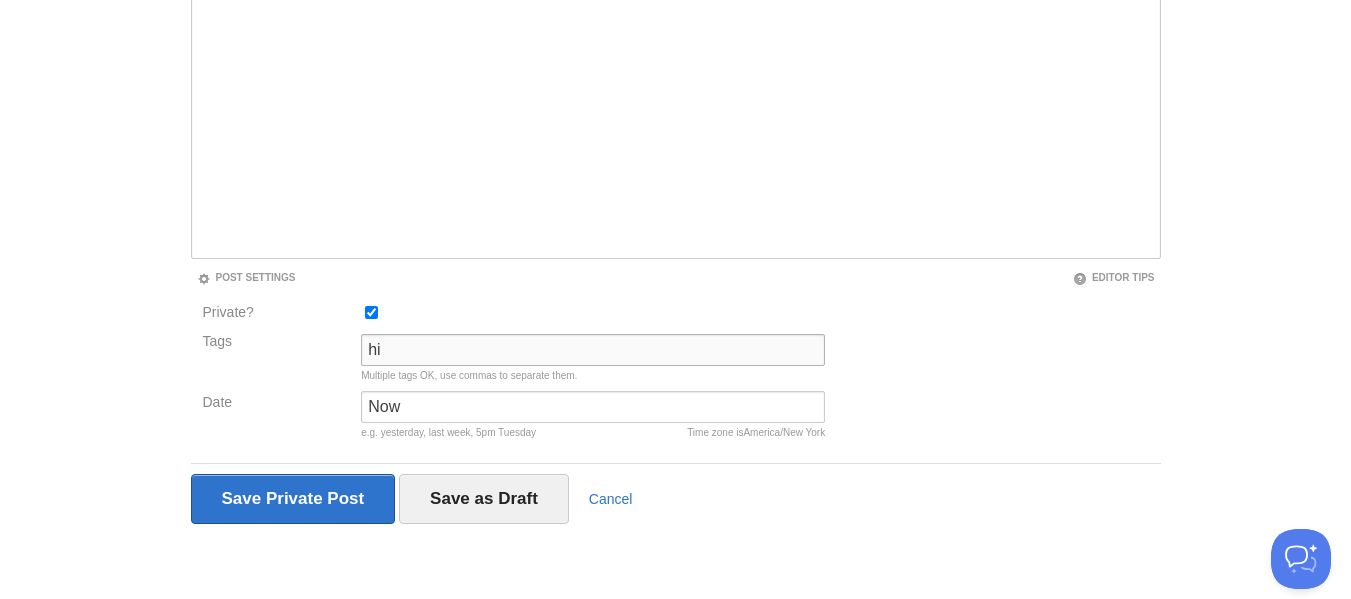 type on "h" 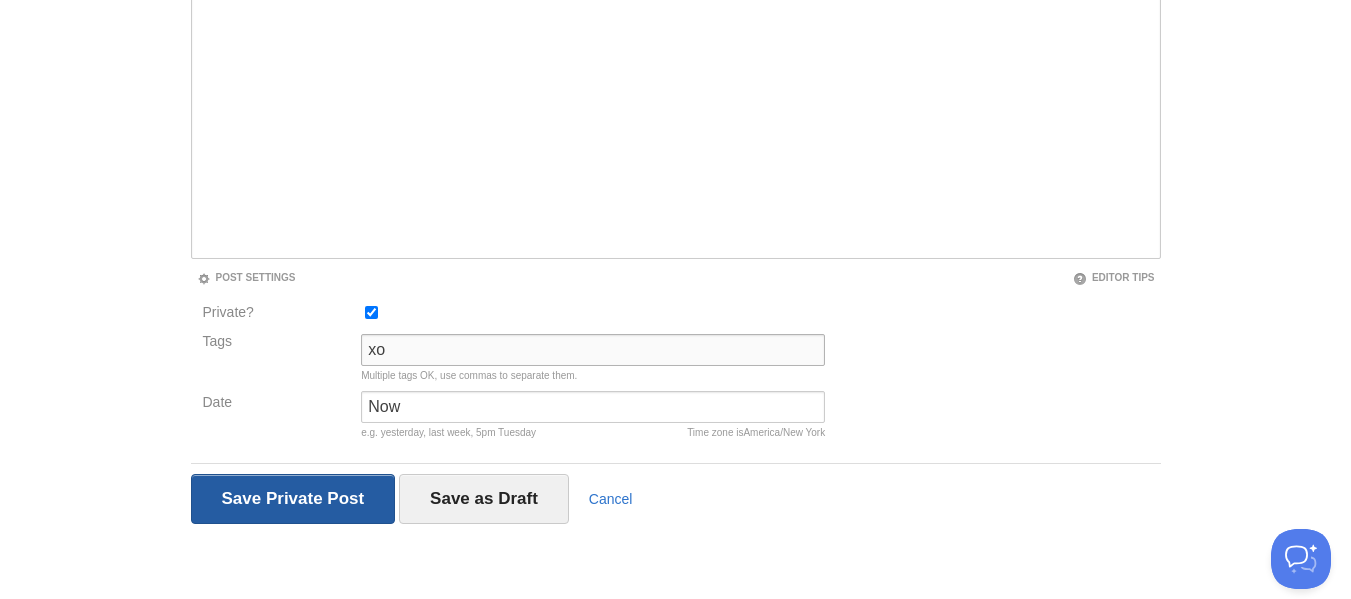type on "xo" 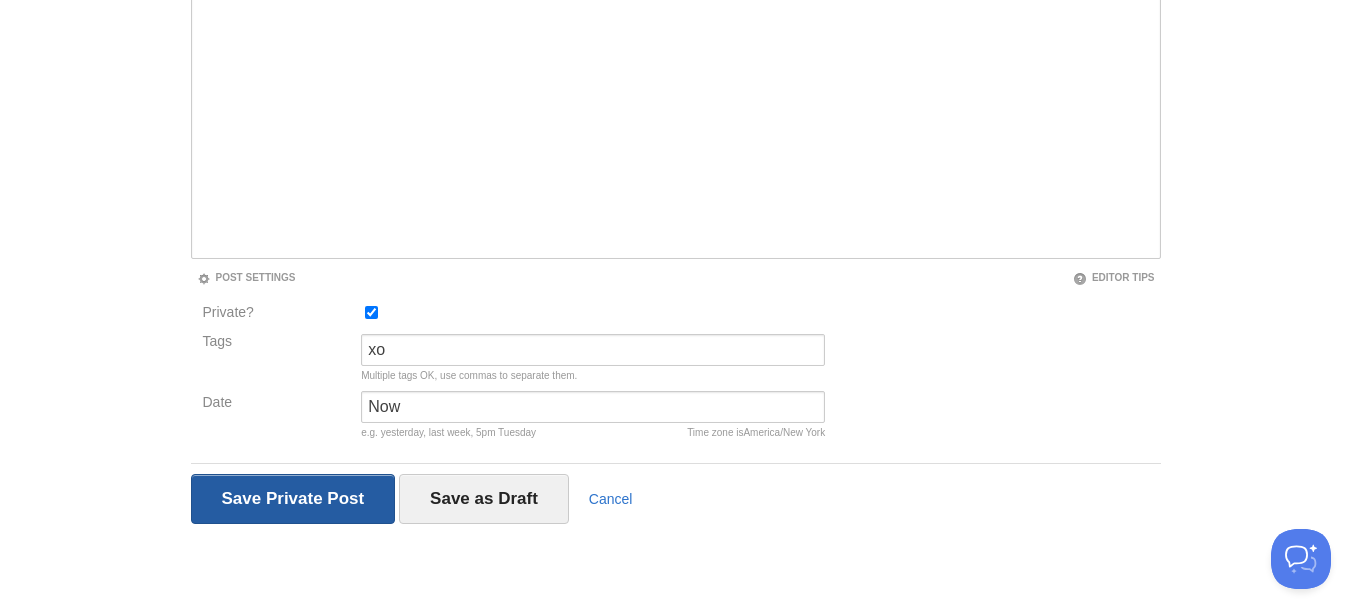 click on "Save and Publish" at bounding box center (293, 499) 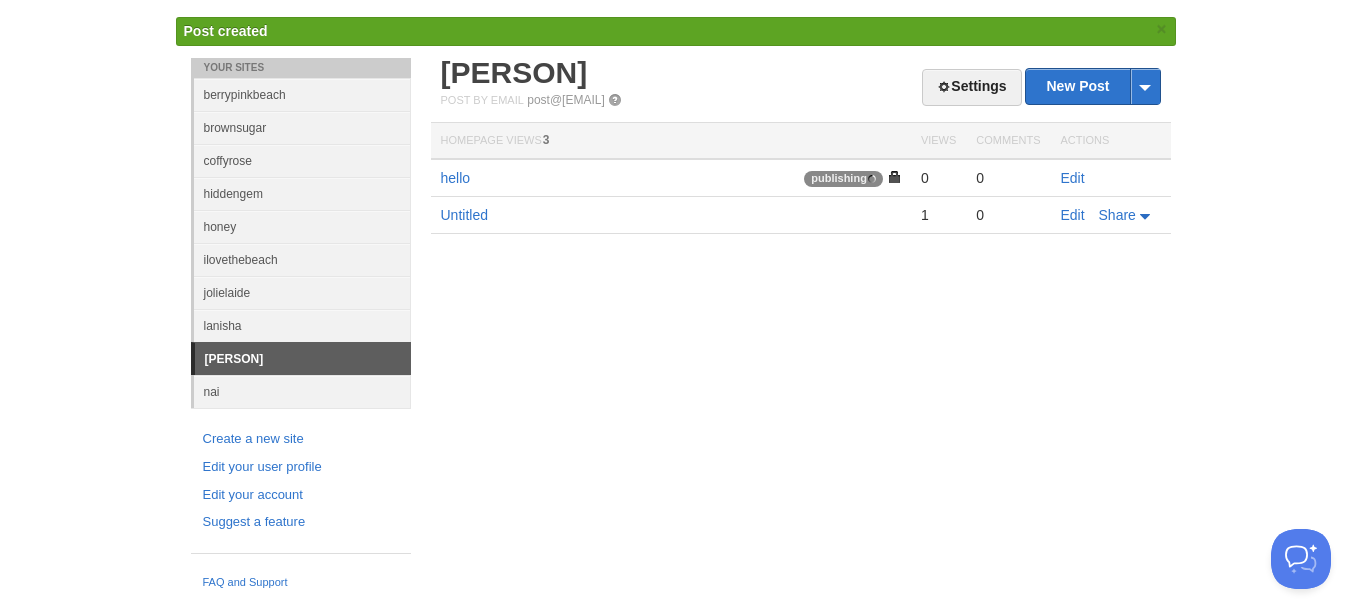 scroll, scrollTop: 17, scrollLeft: 0, axis: vertical 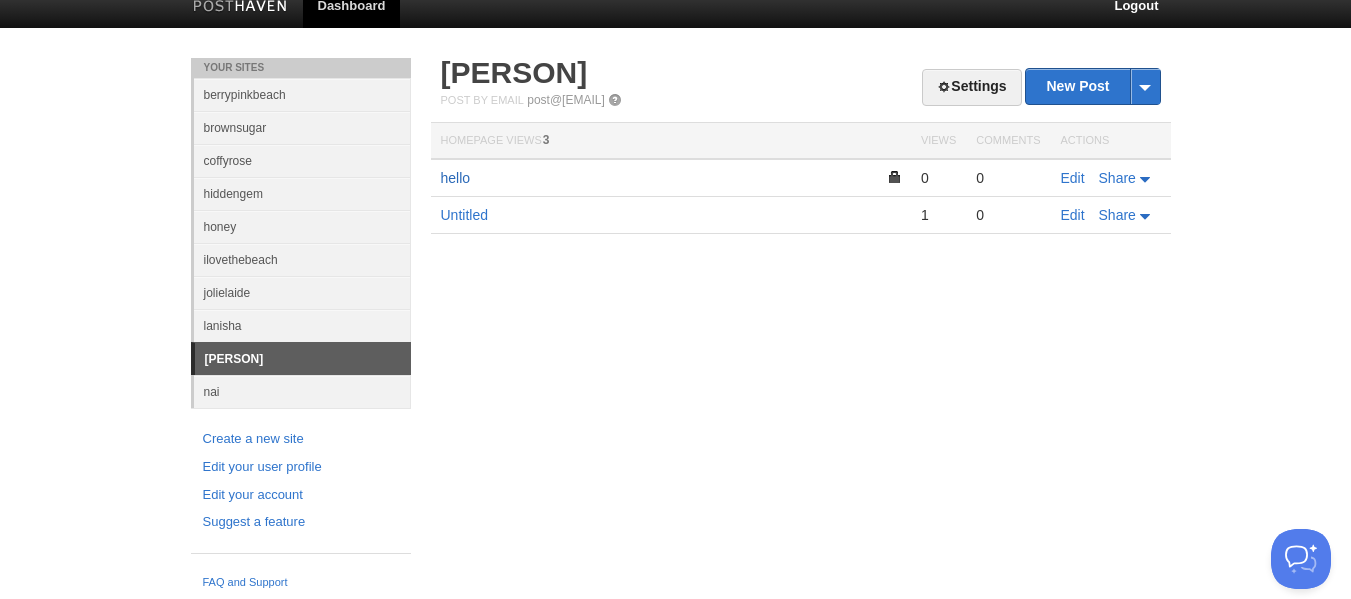 click on "hello" at bounding box center (456, 178) 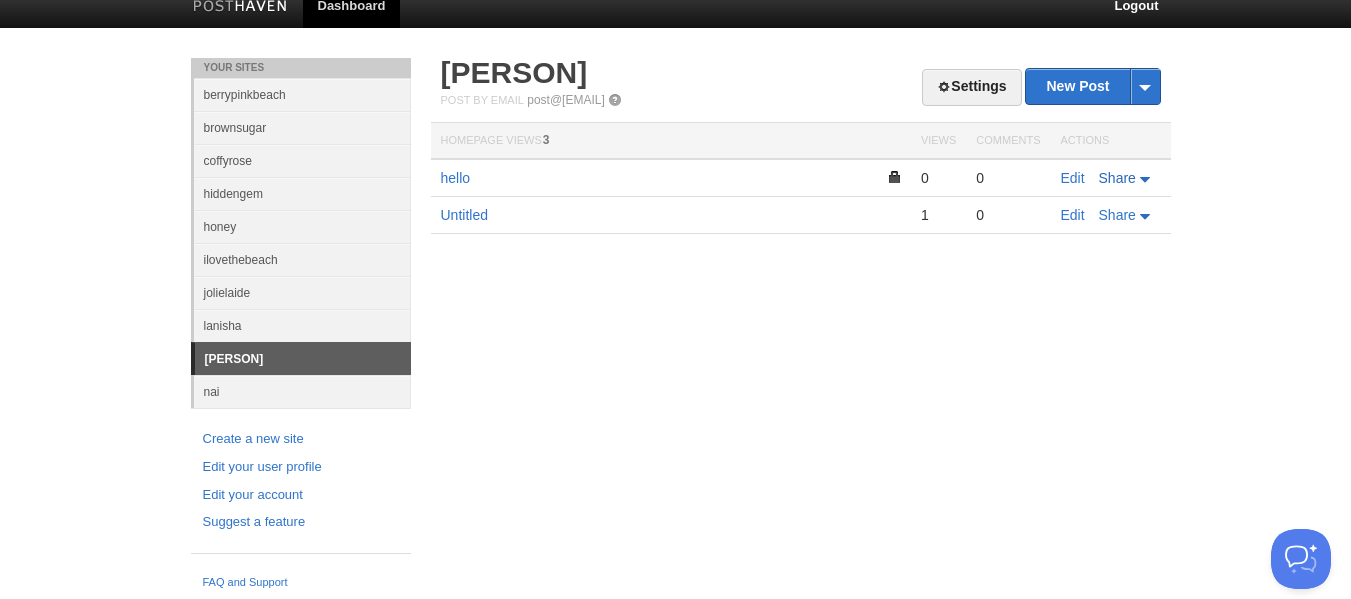 click on "Share" at bounding box center (1117, 178) 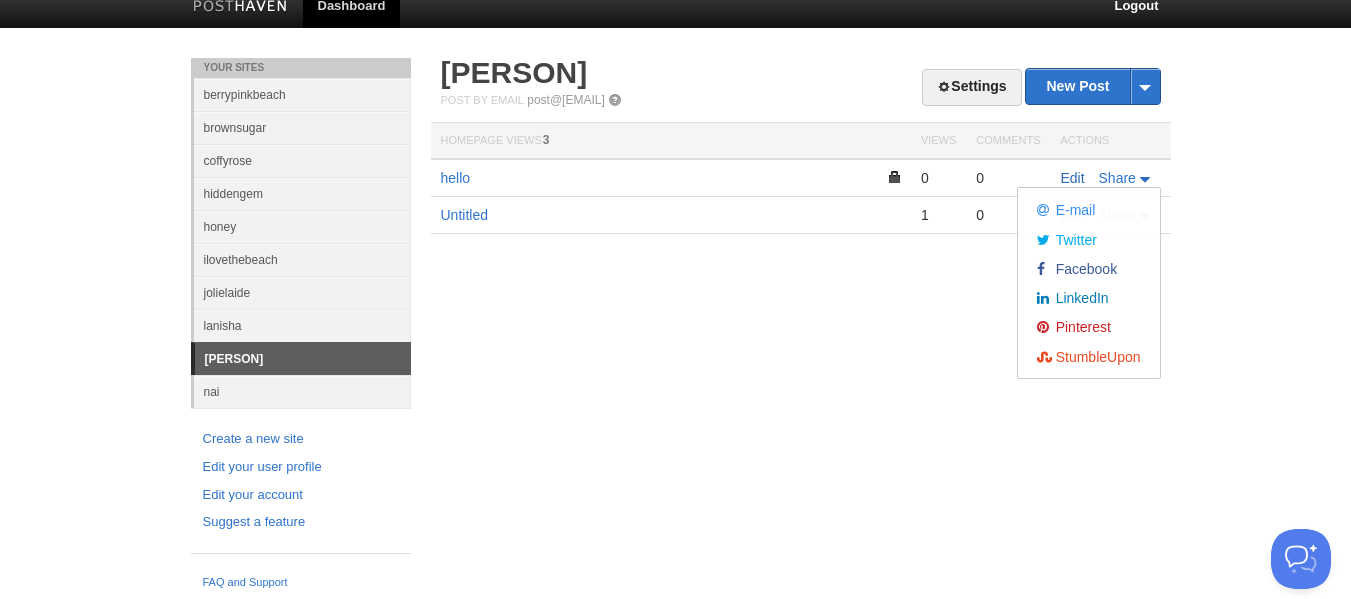 click on "Edit" at bounding box center [1073, 178] 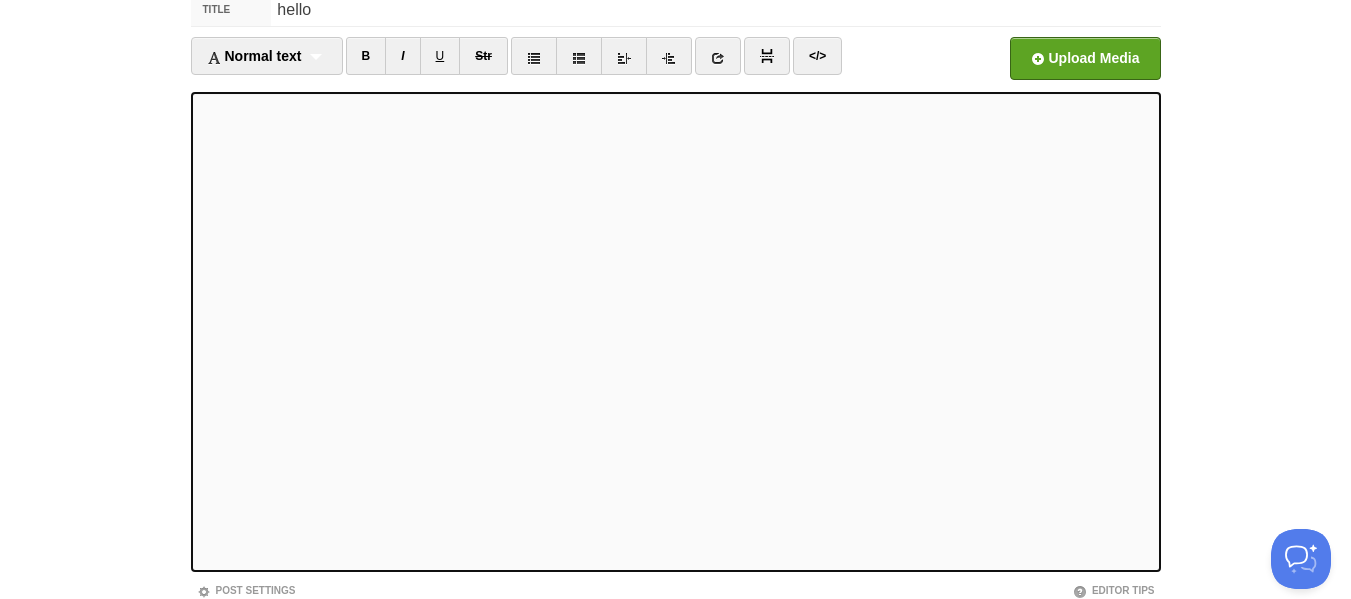 scroll, scrollTop: 247, scrollLeft: 0, axis: vertical 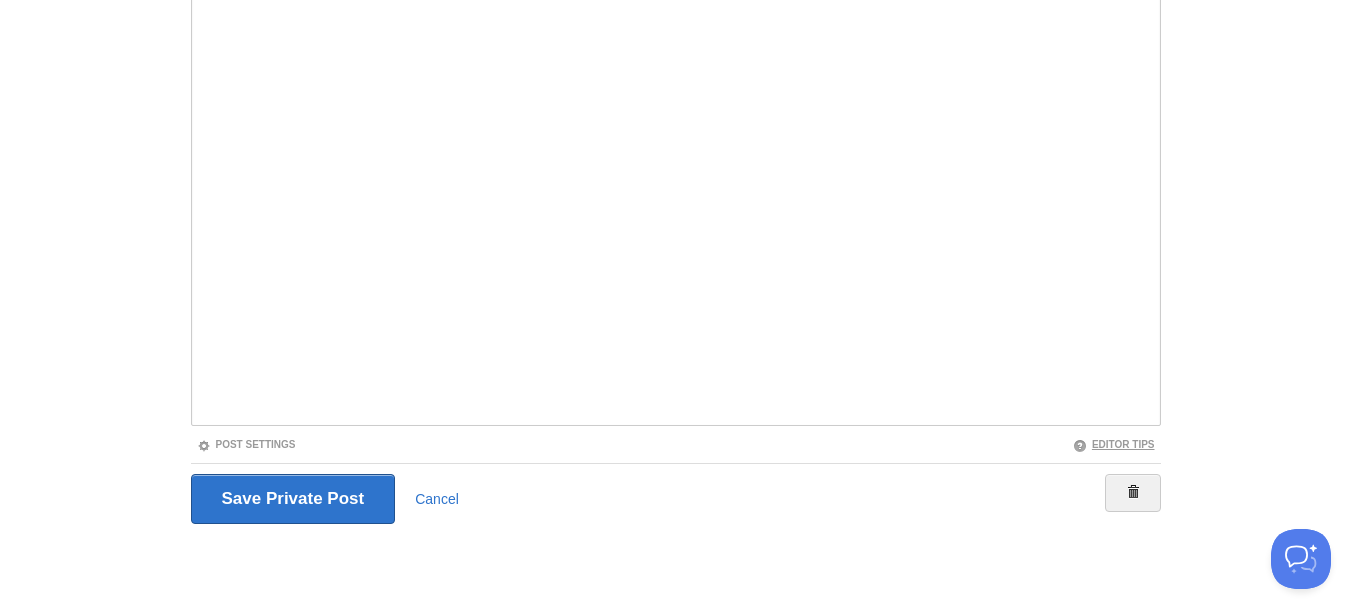 click on "Editor Tips" at bounding box center (1114, 444) 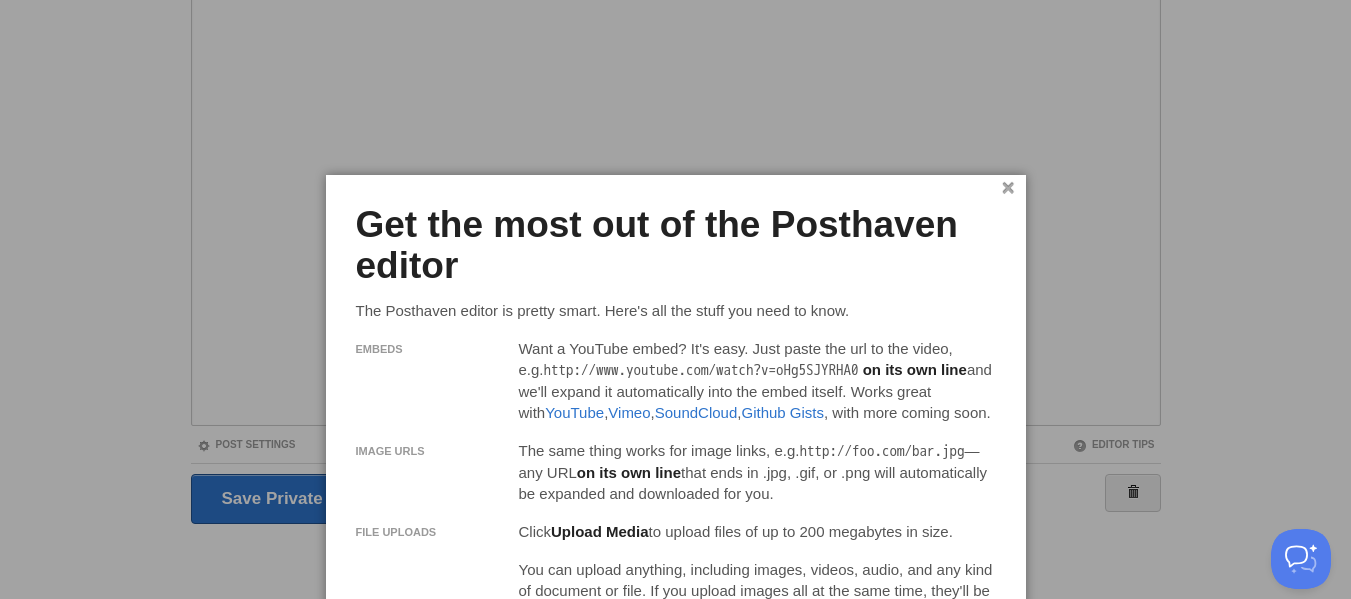 click at bounding box center [675, 299] 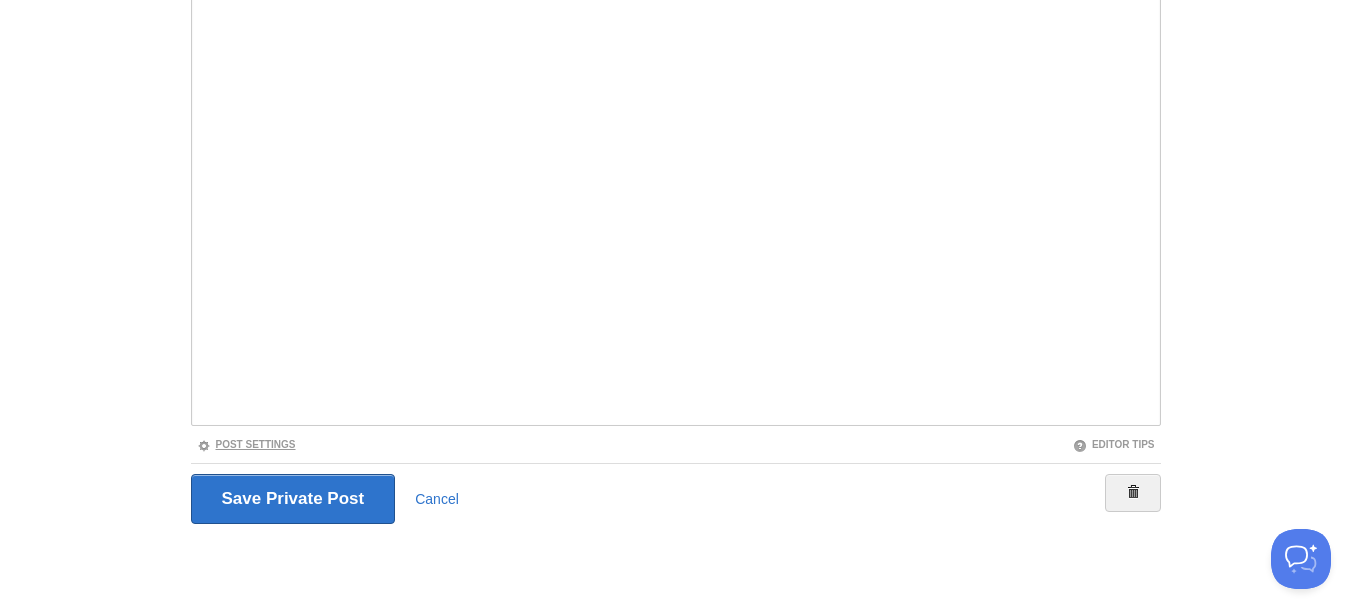 click on "Post Settings" at bounding box center [246, 444] 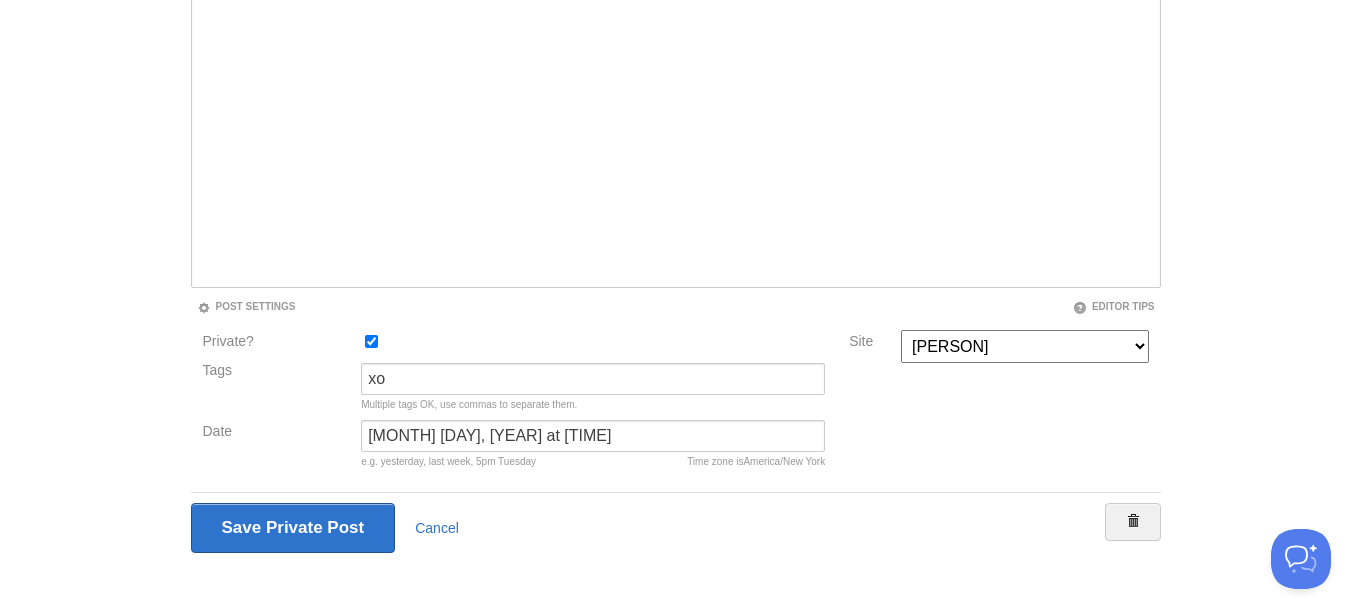 scroll, scrollTop: 414, scrollLeft: 0, axis: vertical 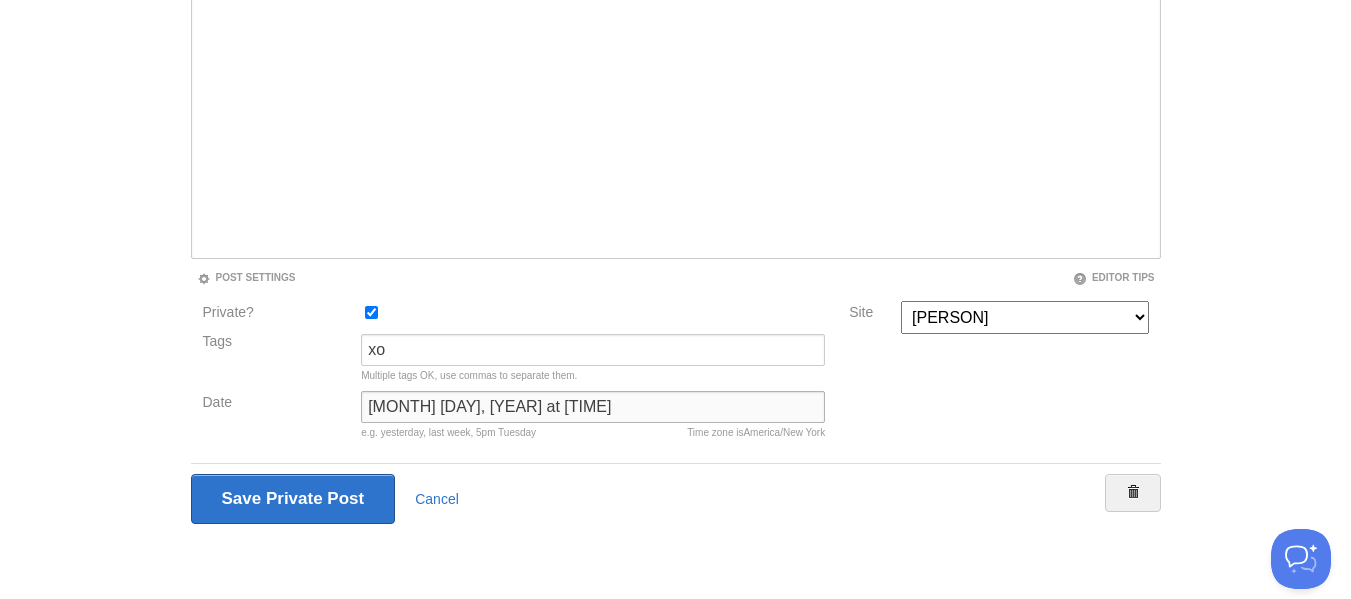 drag, startPoint x: 563, startPoint y: 396, endPoint x: 538, endPoint y: 402, distance: 25.70992 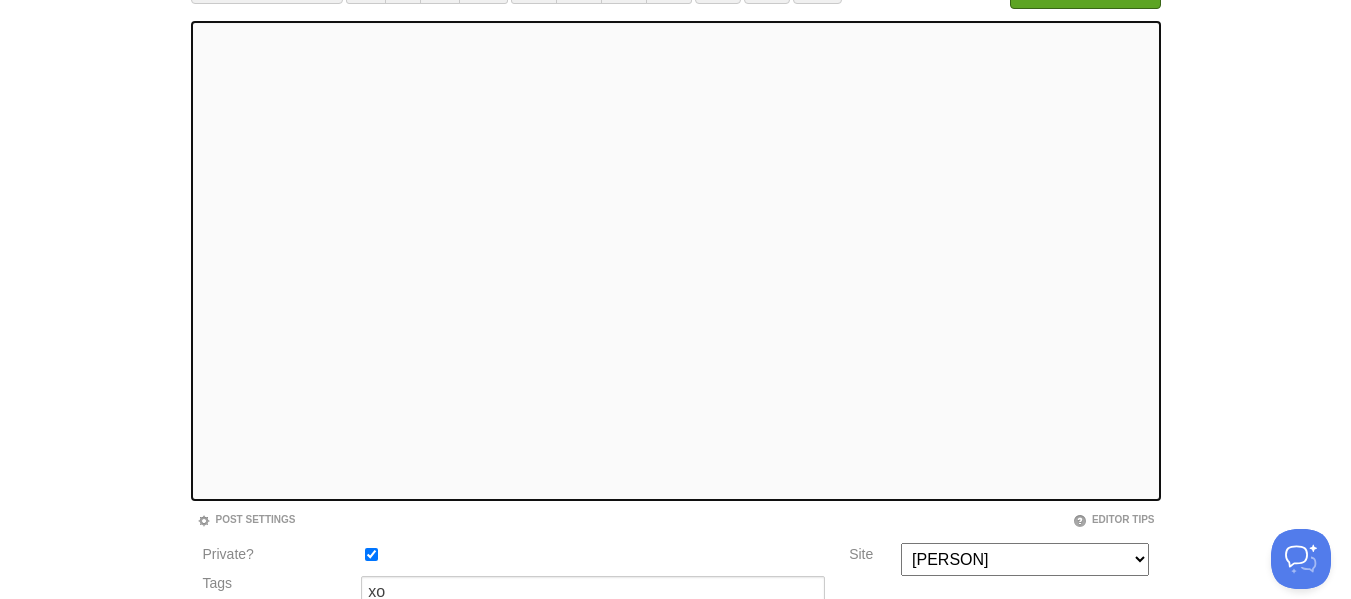 scroll, scrollTop: 114, scrollLeft: 0, axis: vertical 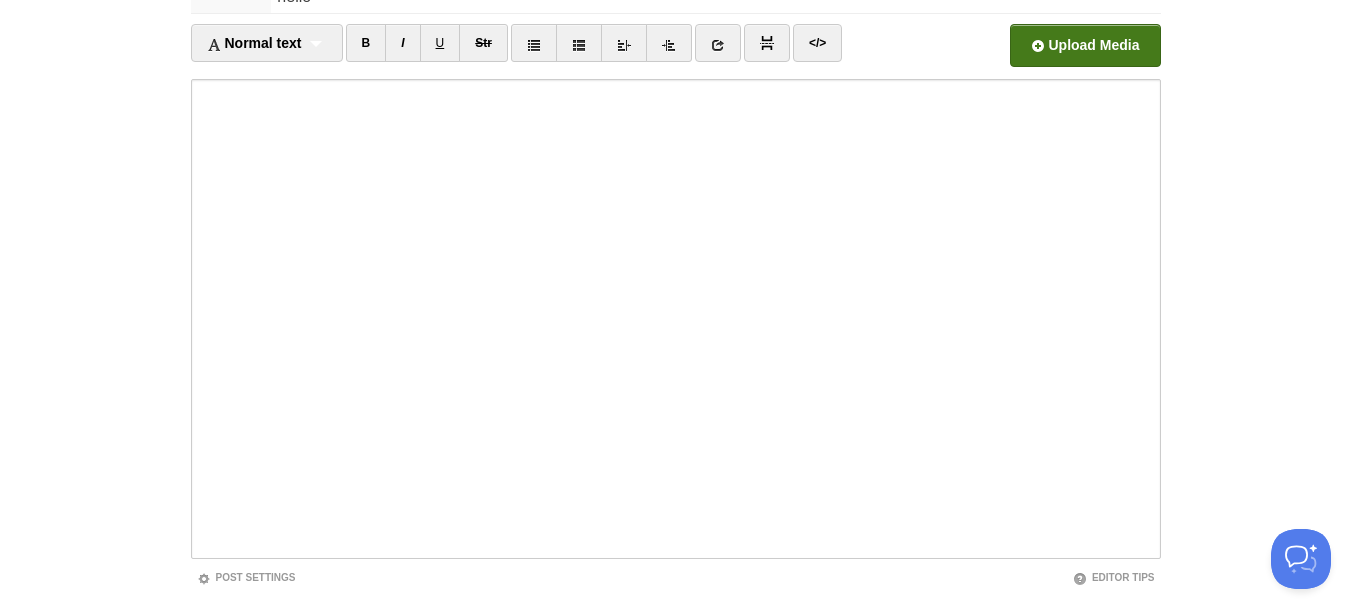 click at bounding box center (481, 51) 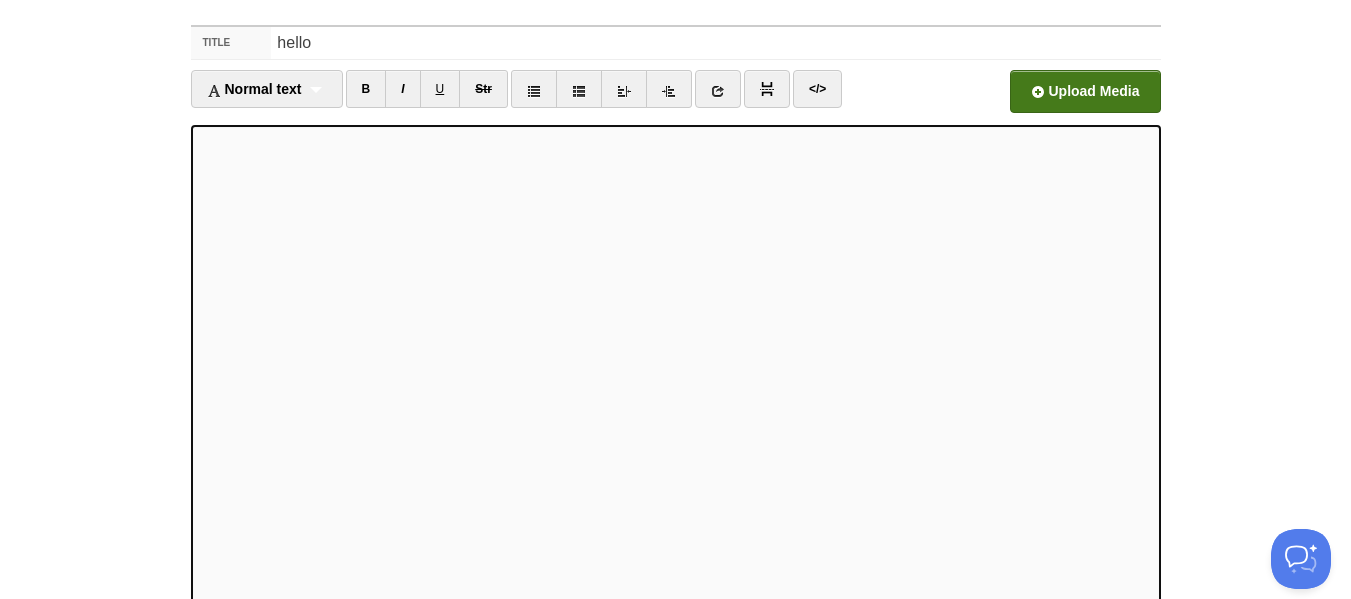 scroll, scrollTop: 0, scrollLeft: 0, axis: both 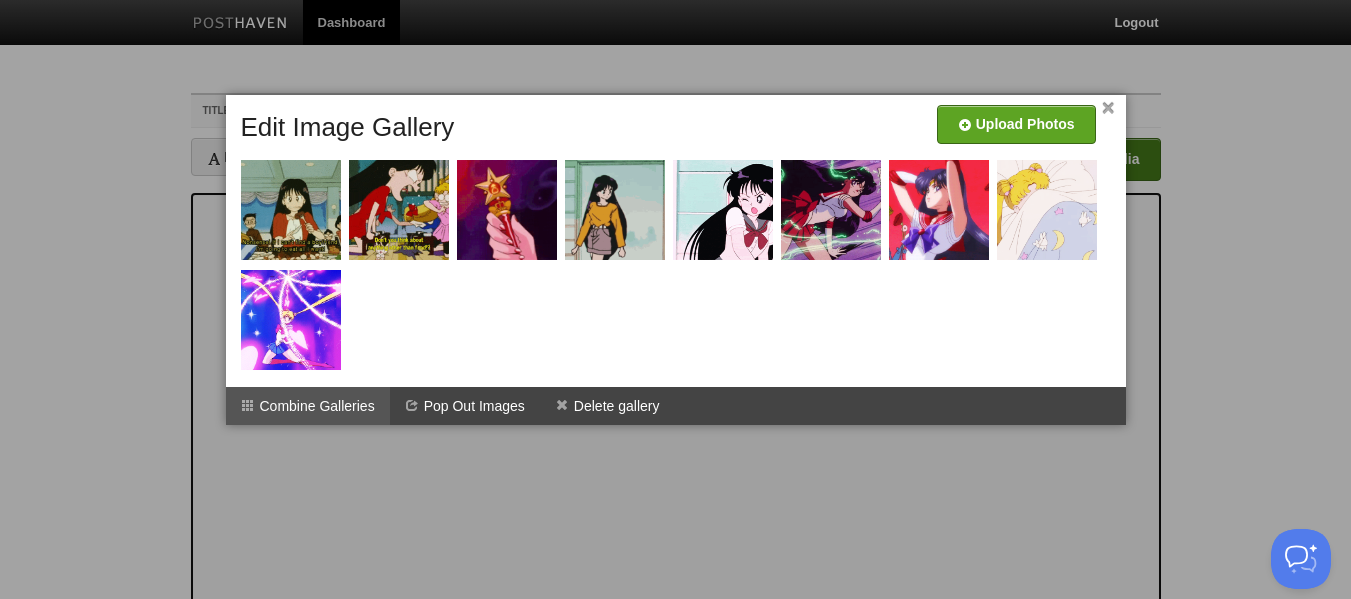 click on "Combine Galleries" at bounding box center [308, 406] 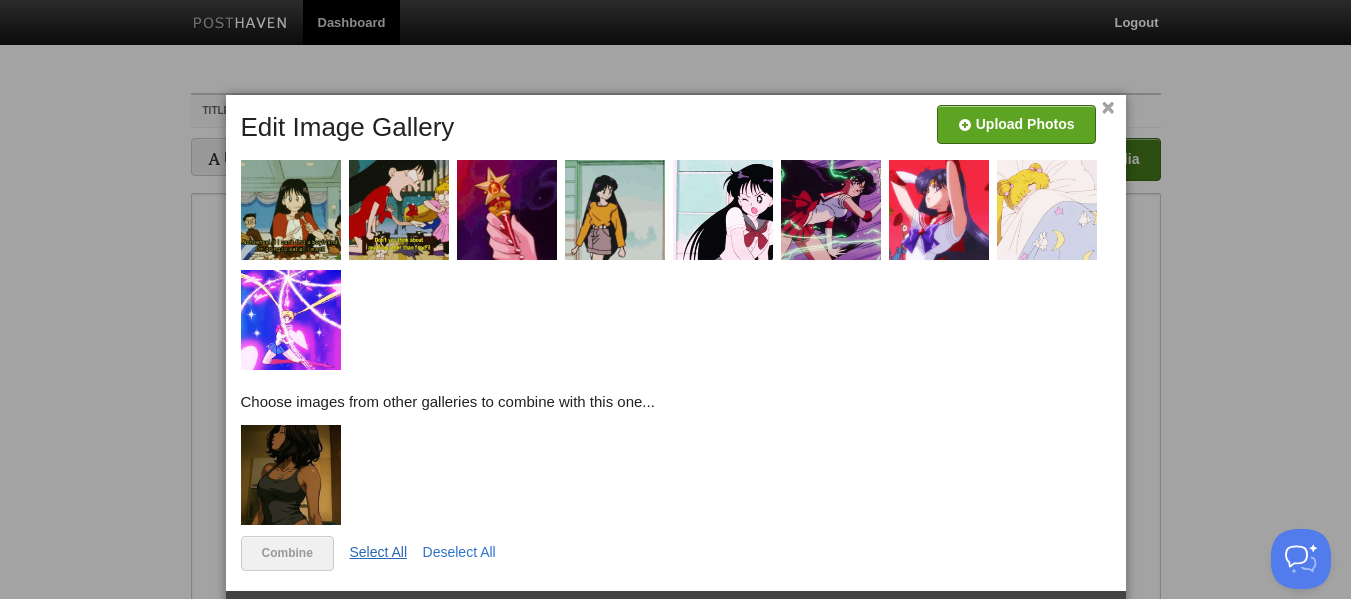 click on "Select All" at bounding box center (378, 552) 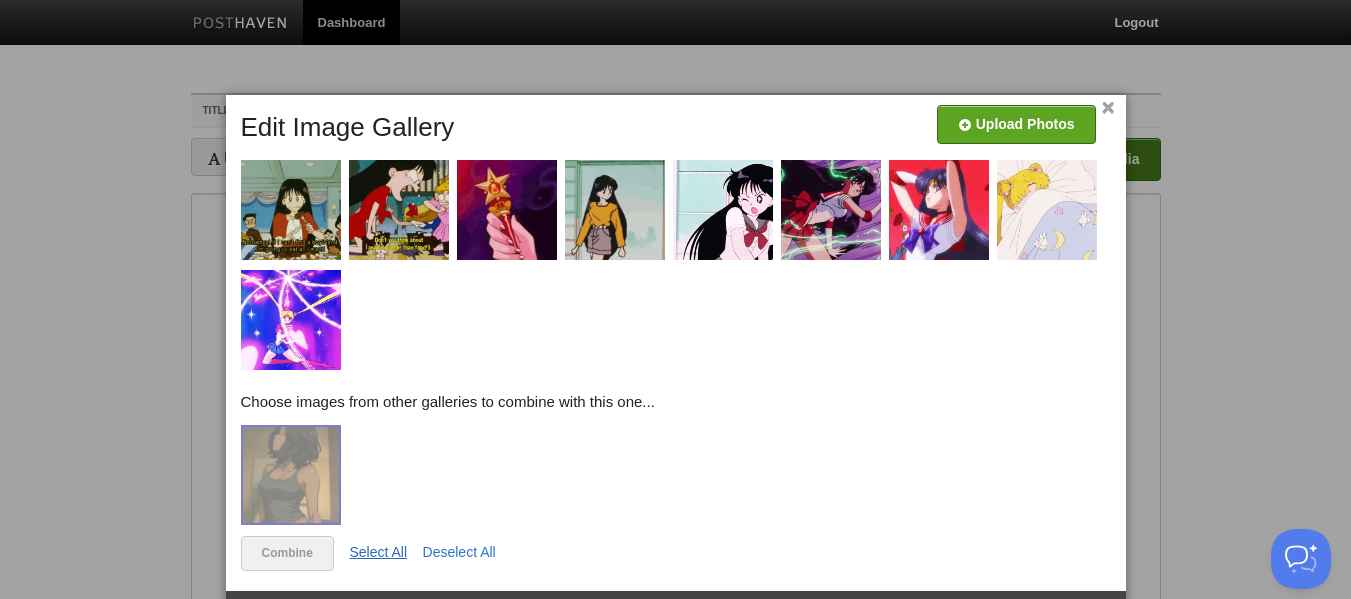 click on "Select All" at bounding box center (378, 552) 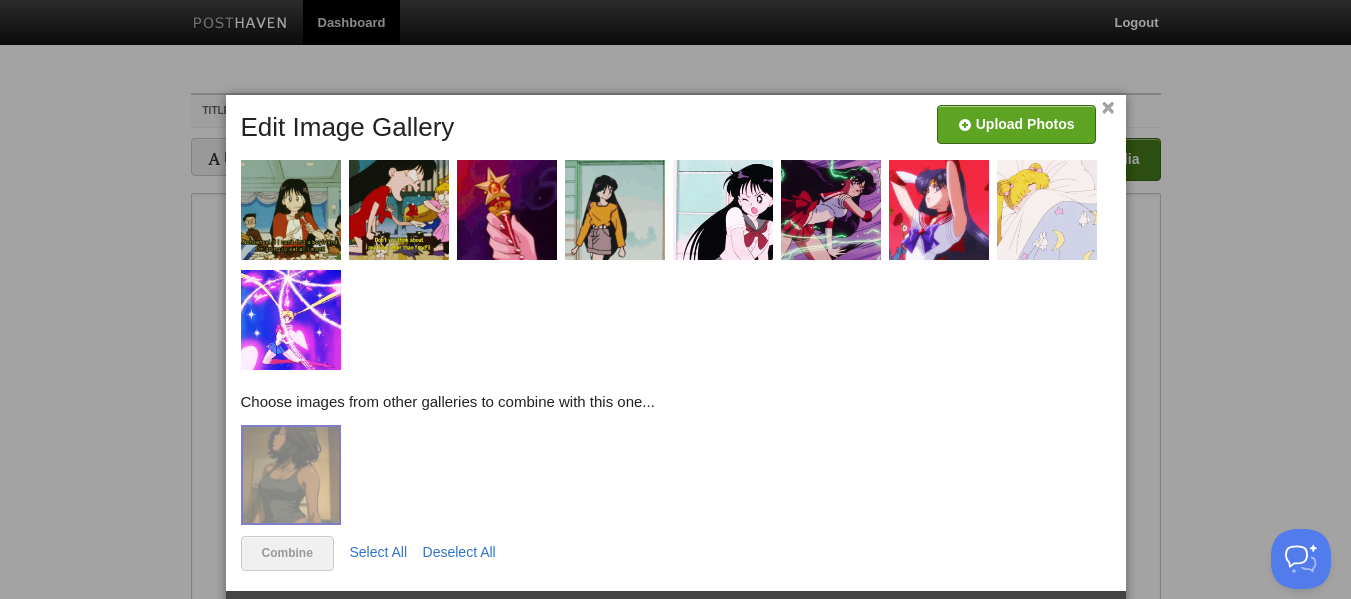 click at bounding box center [680, 480] 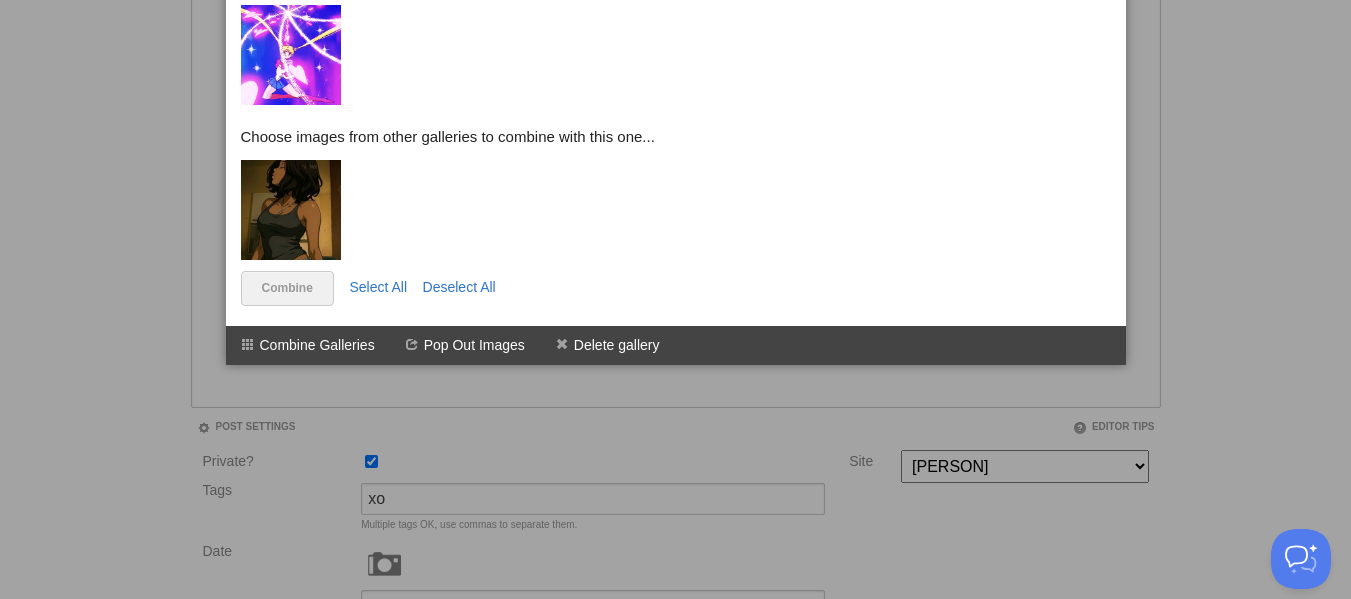 scroll, scrollTop: 300, scrollLeft: 0, axis: vertical 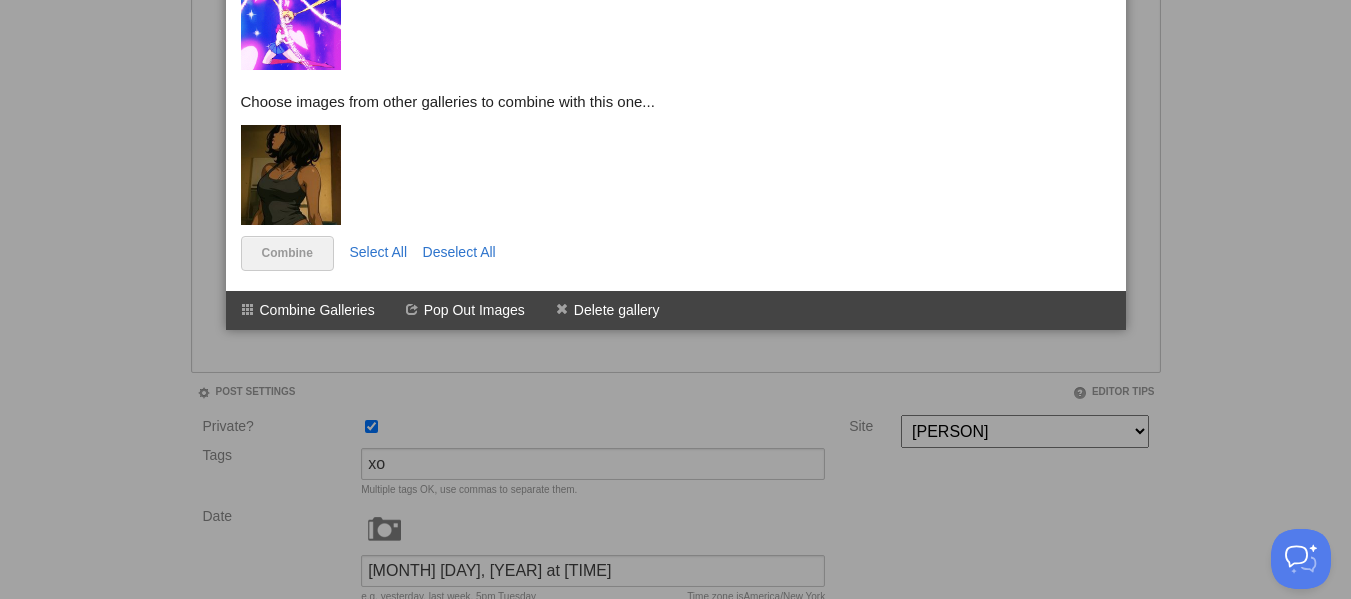click at bounding box center [675, 299] 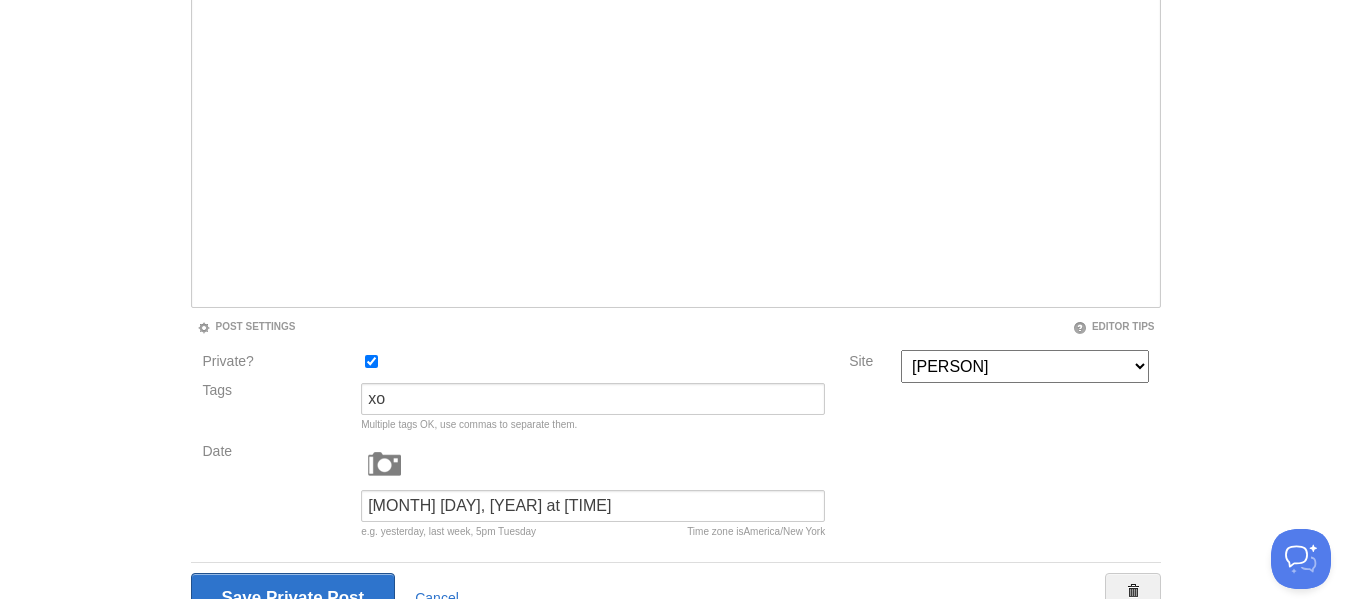 scroll, scrollTop: 400, scrollLeft: 0, axis: vertical 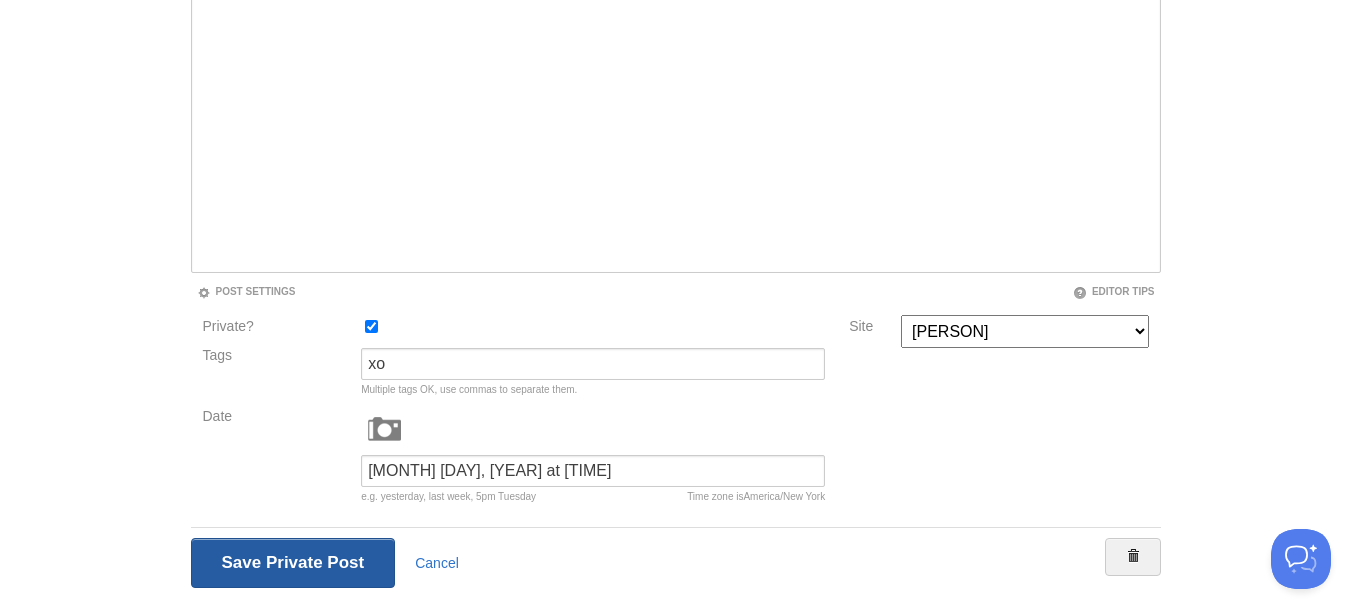 click on "Save and Publish" at bounding box center [293, 563] 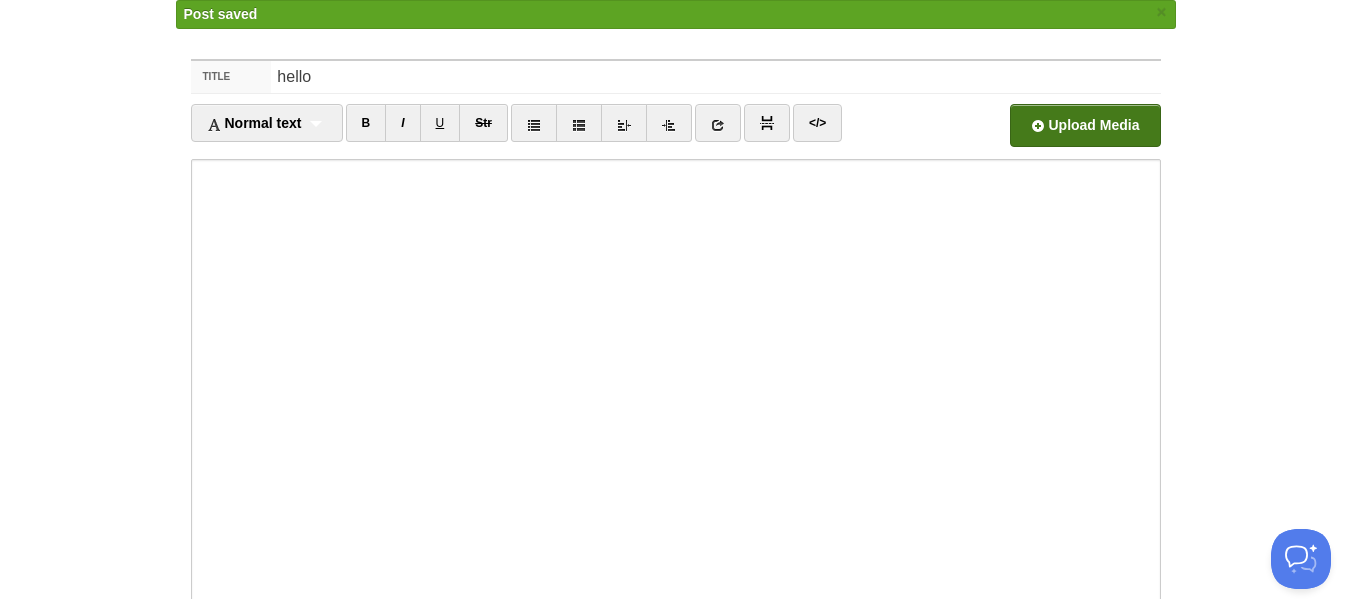 scroll, scrollTop: 58, scrollLeft: 0, axis: vertical 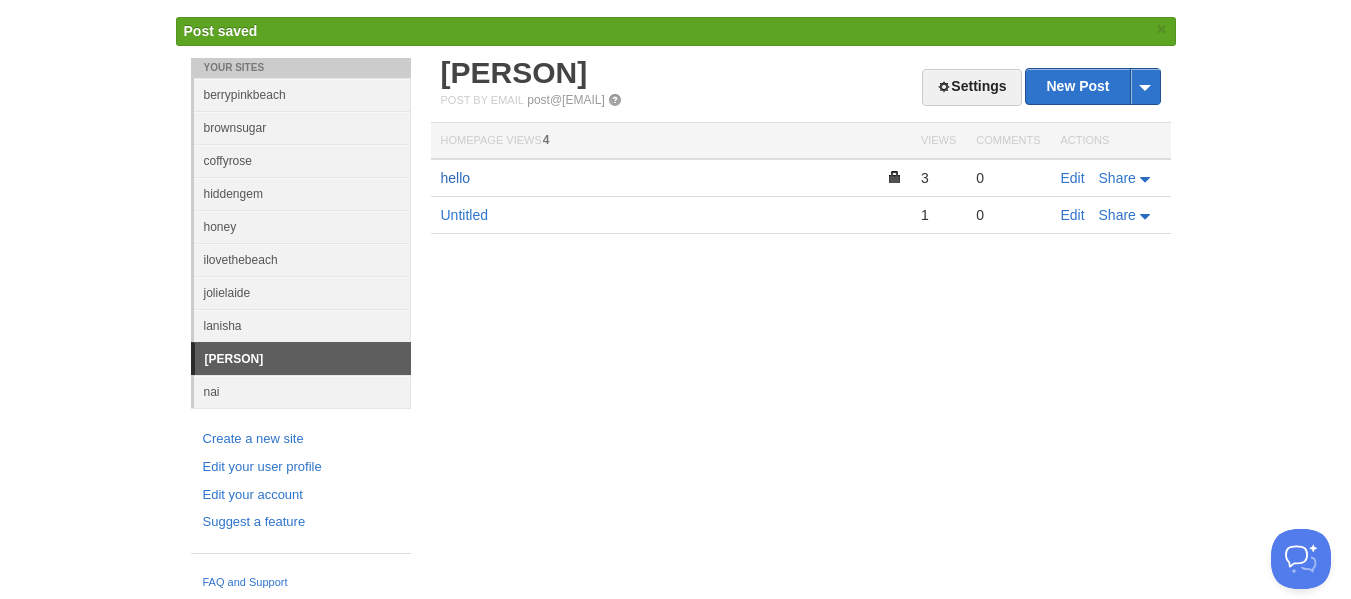 click on "hello" at bounding box center [456, 178] 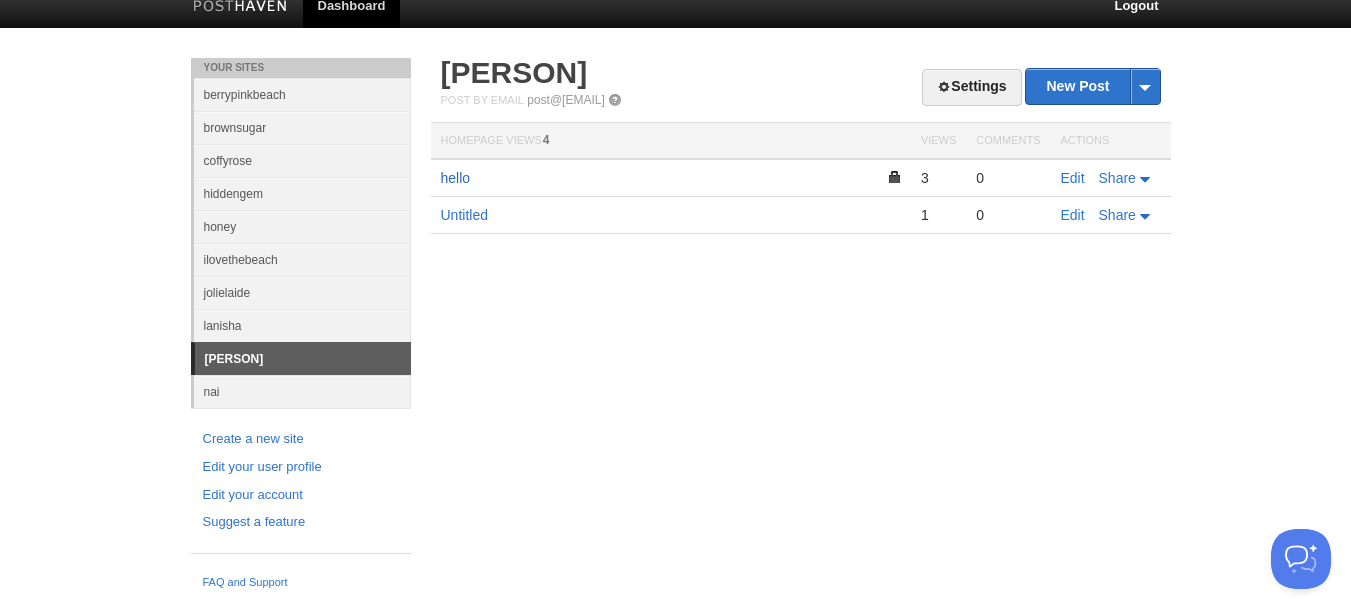 scroll, scrollTop: 17, scrollLeft: 0, axis: vertical 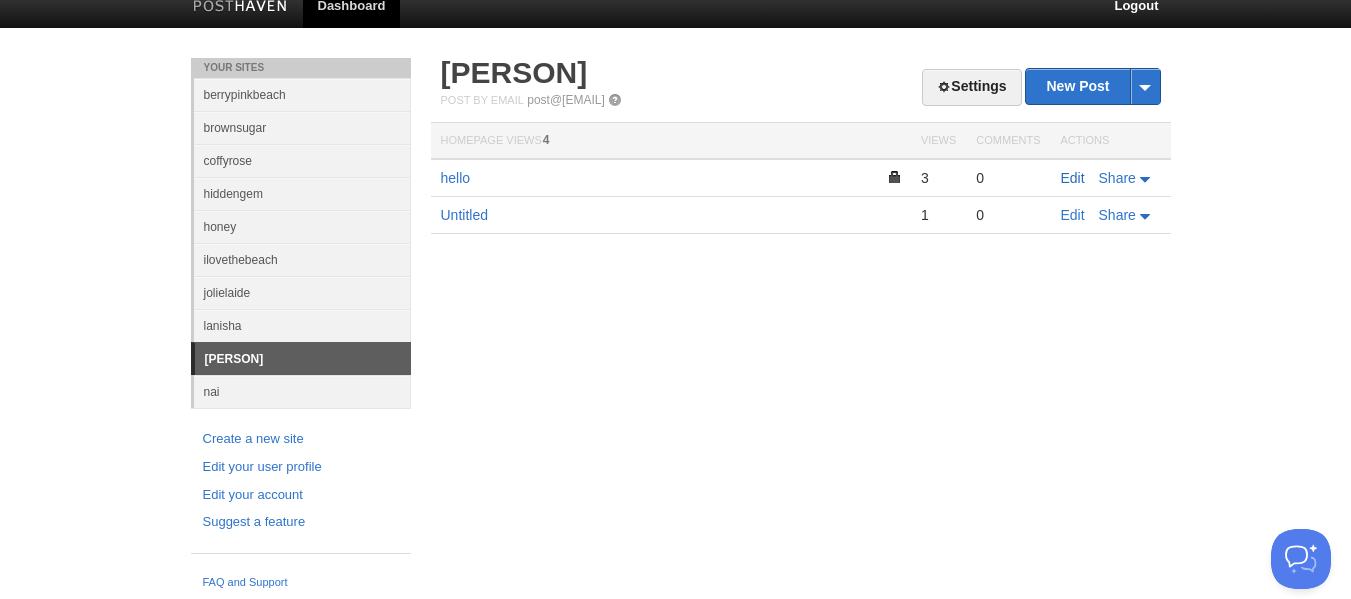 click on "Edit" at bounding box center (1073, 178) 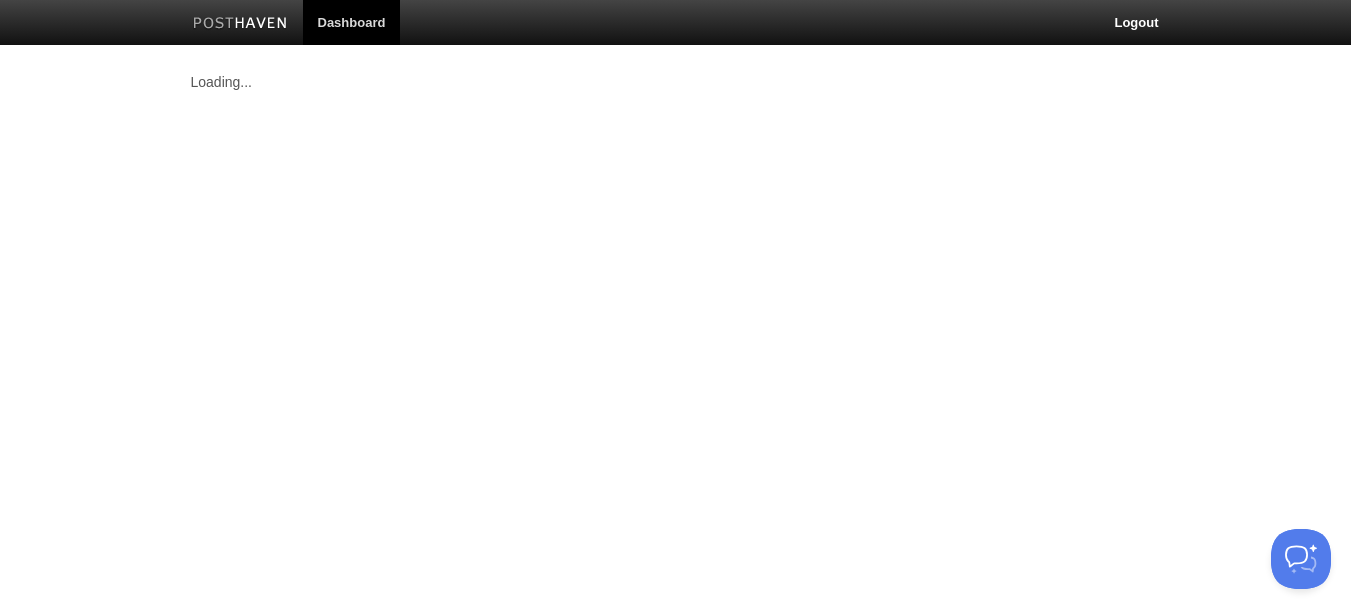 scroll, scrollTop: 0, scrollLeft: 0, axis: both 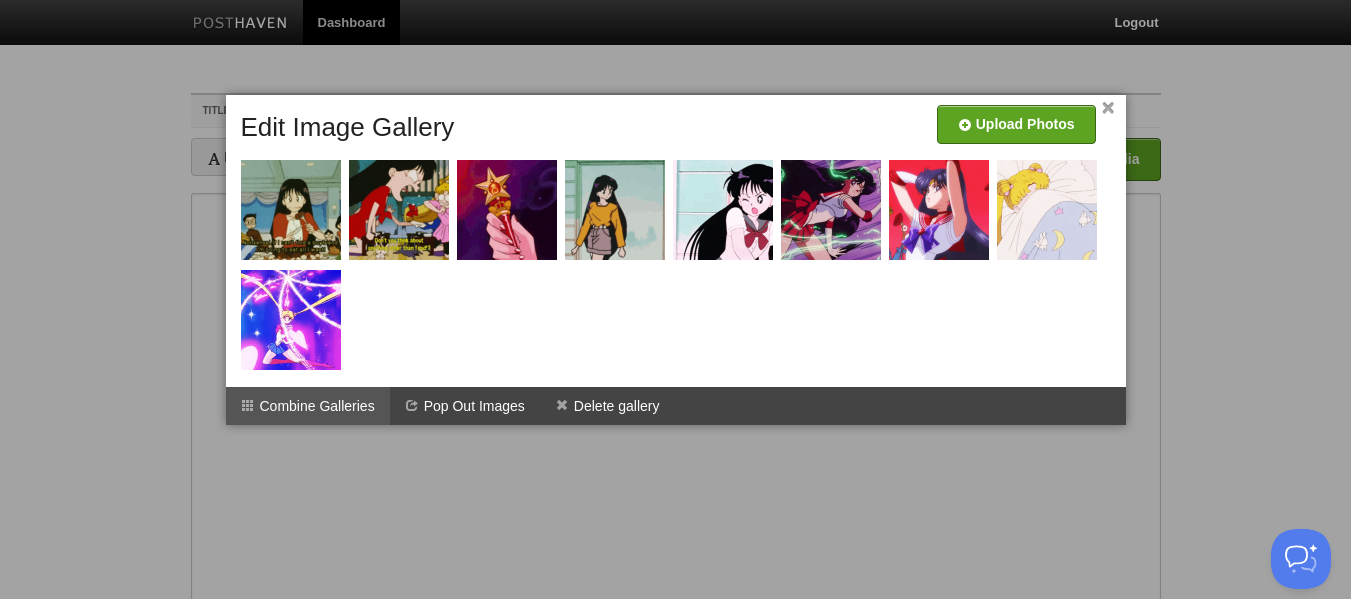 click on "Combine Galleries" at bounding box center (308, 406) 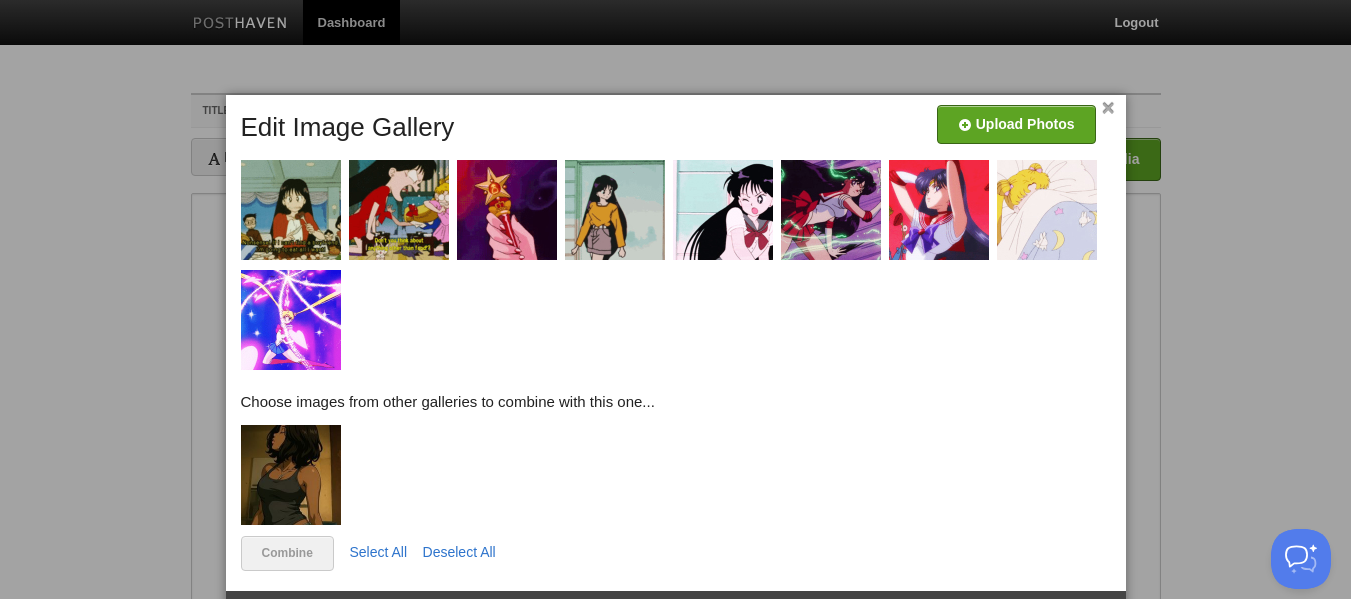 click at bounding box center (680, 245) 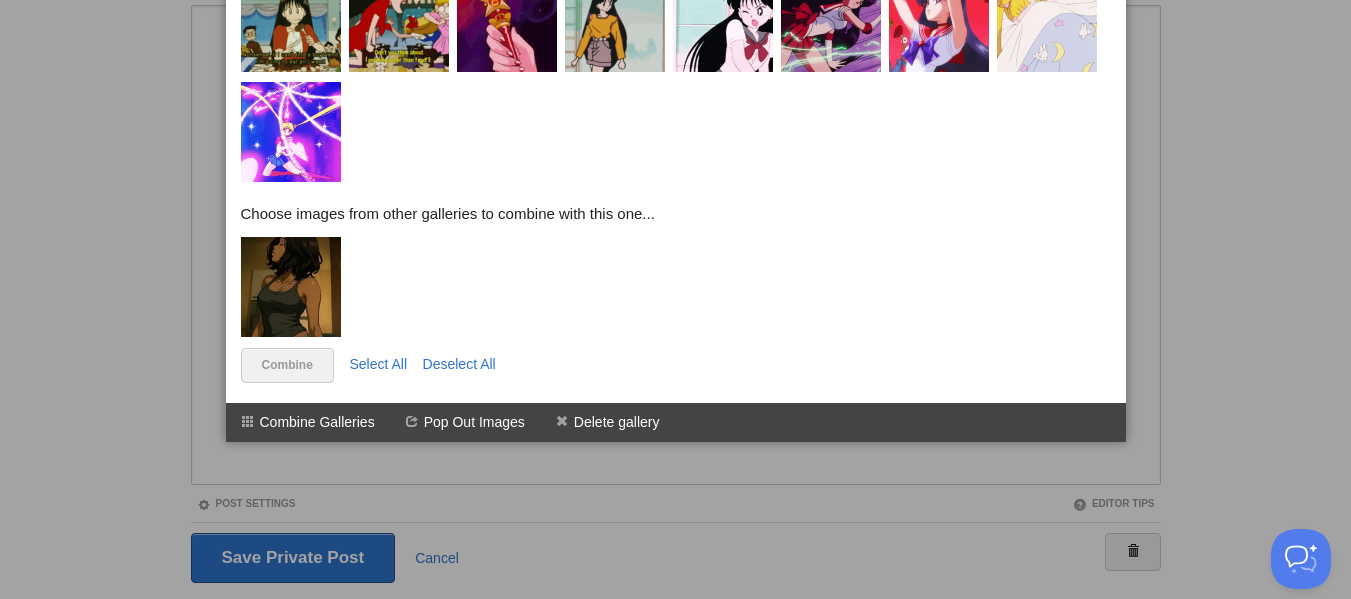 scroll, scrollTop: 200, scrollLeft: 0, axis: vertical 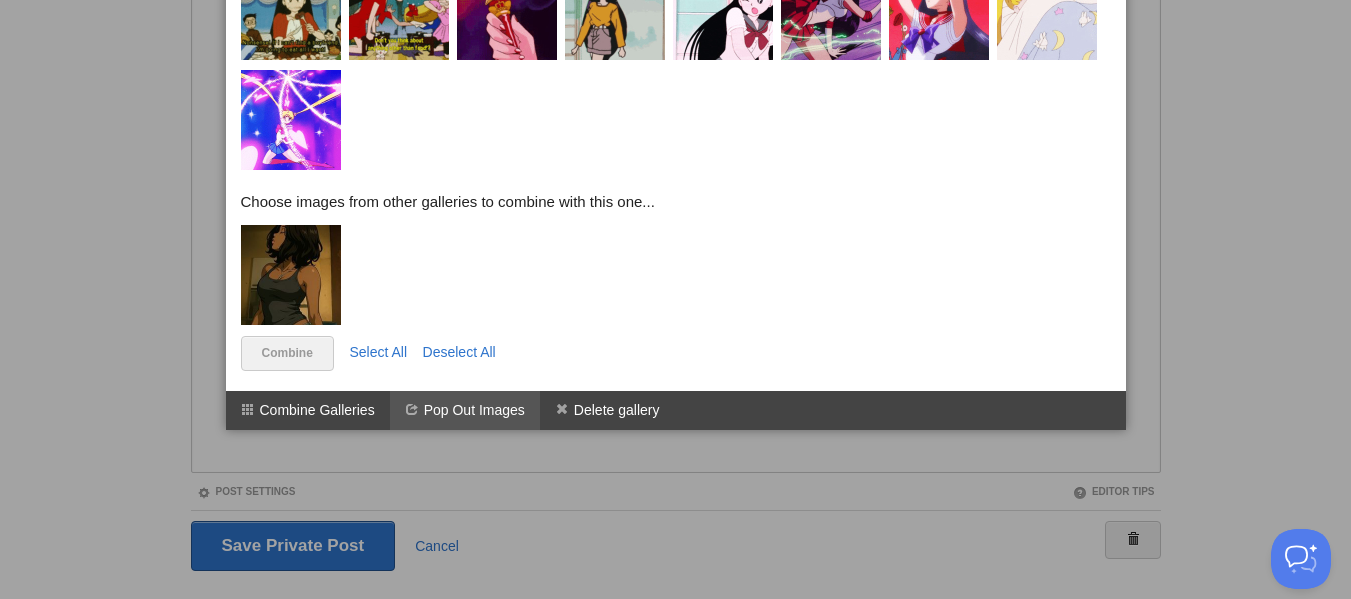 click on "Pop Out Images" at bounding box center [465, 410] 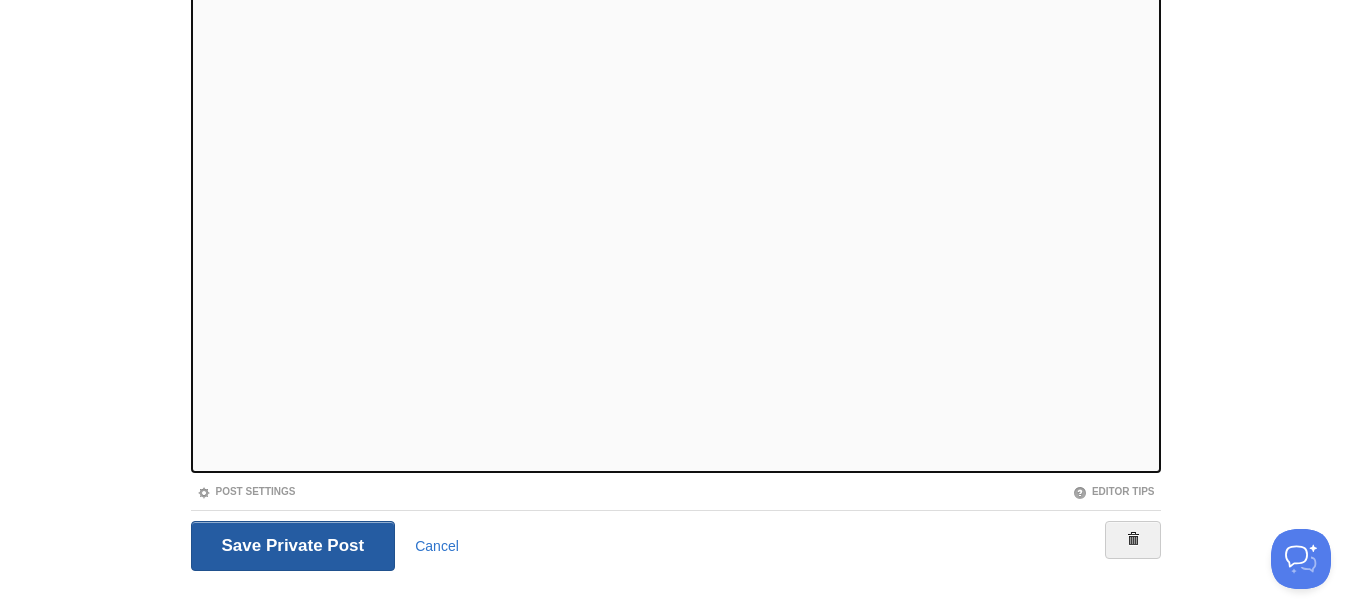 drag, startPoint x: 269, startPoint y: 532, endPoint x: 273, endPoint y: 518, distance: 14.56022 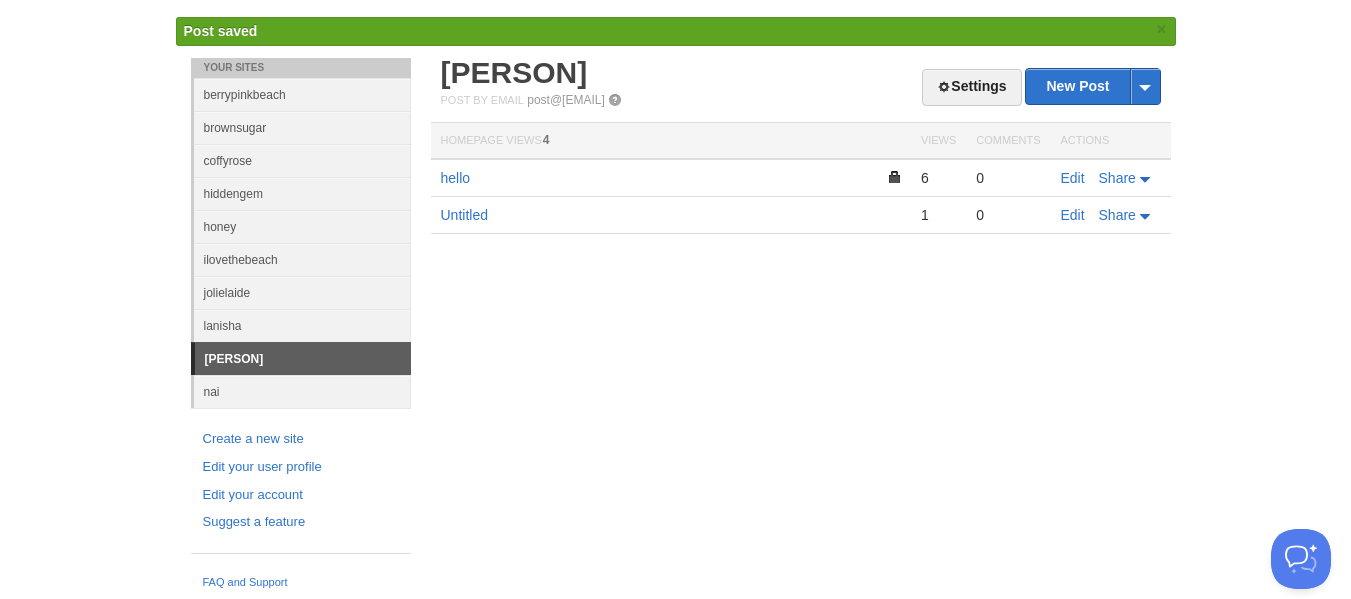 scroll, scrollTop: 58, scrollLeft: 0, axis: vertical 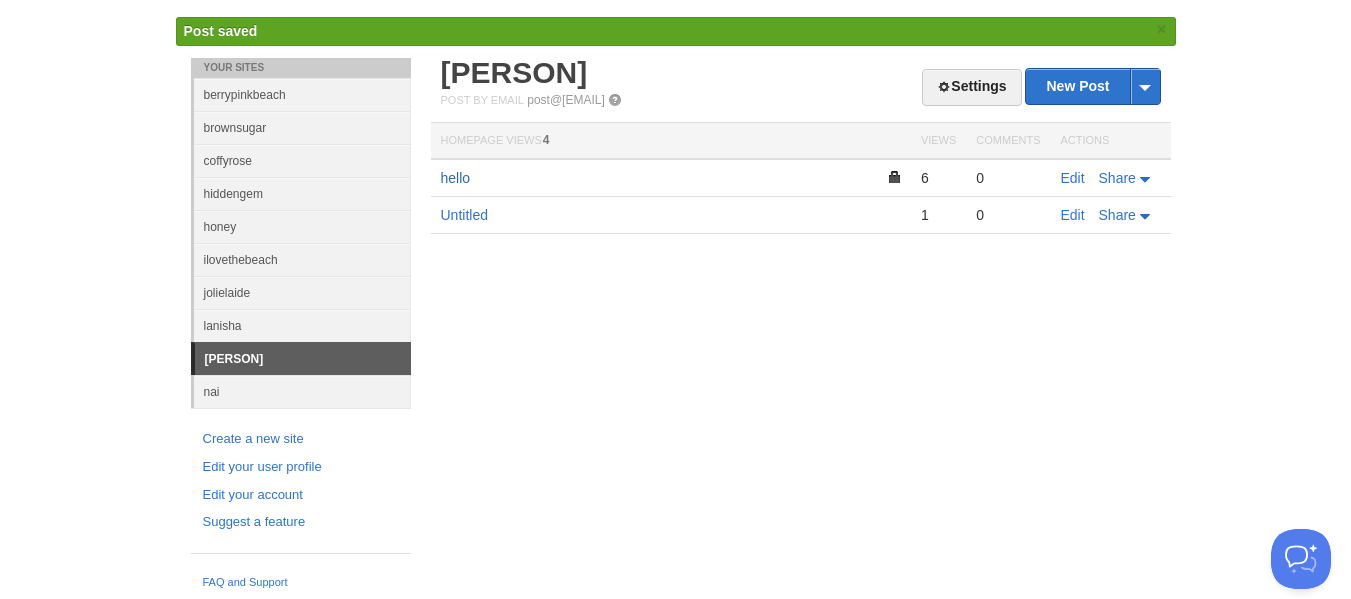 click on "hello" at bounding box center (456, 178) 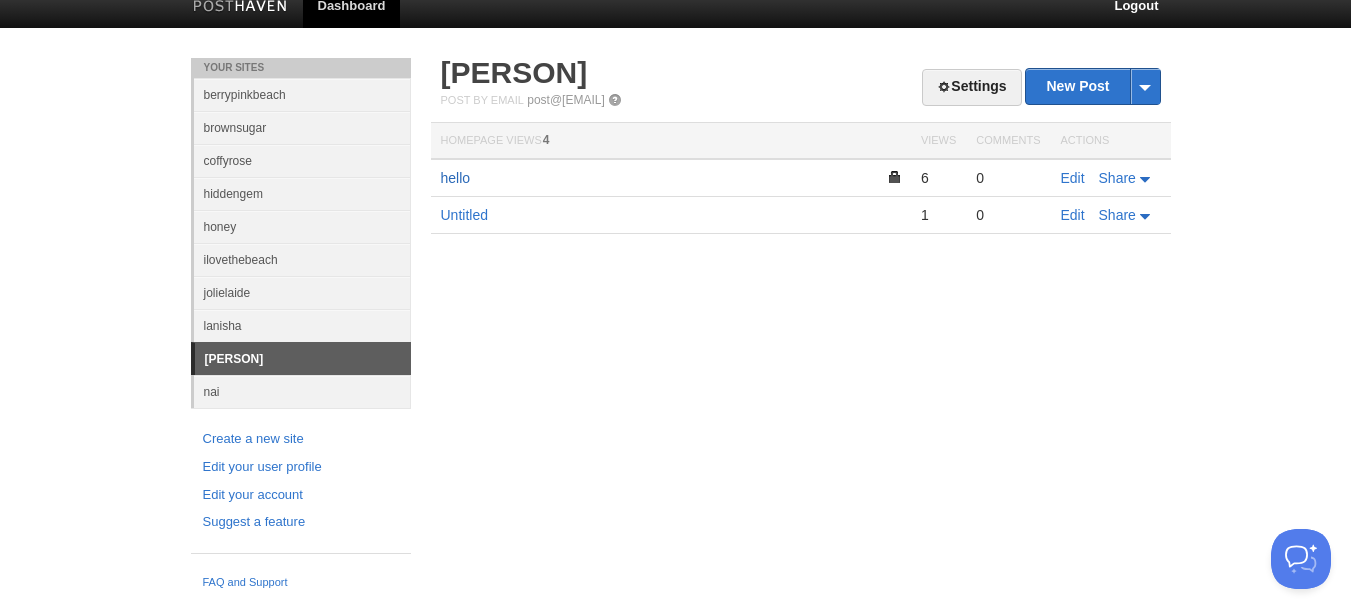 scroll, scrollTop: 17, scrollLeft: 0, axis: vertical 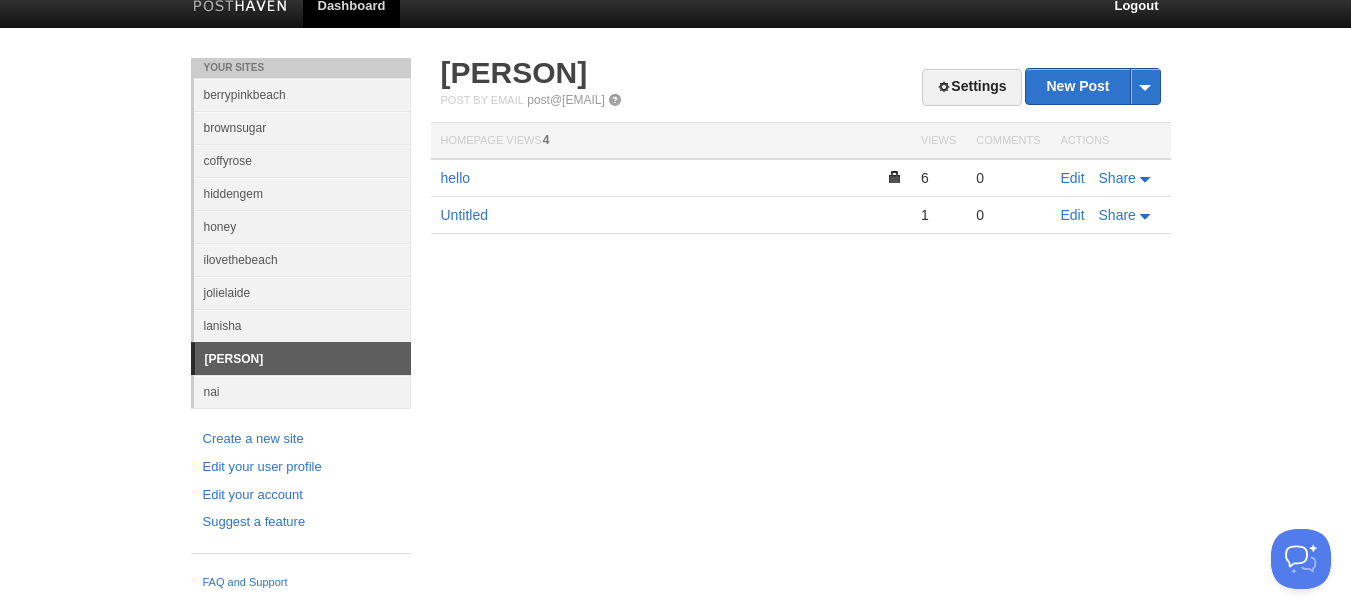 click on "Edit
Share" at bounding box center [1111, 178] 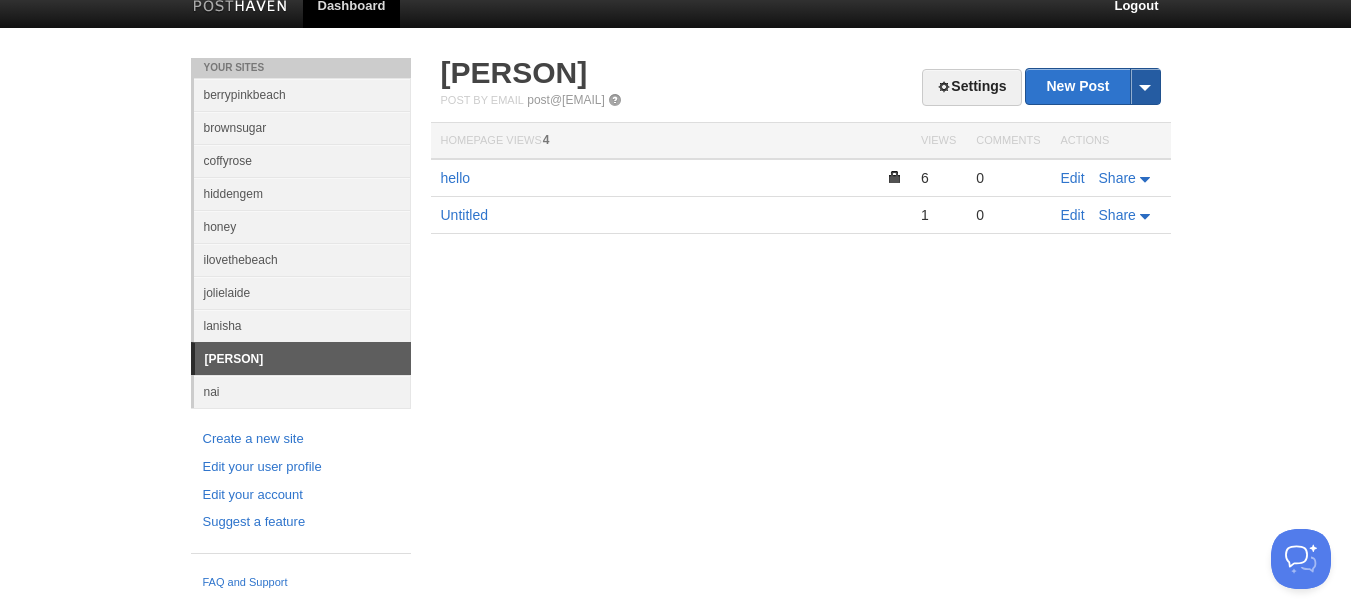 click at bounding box center (1145, 86) 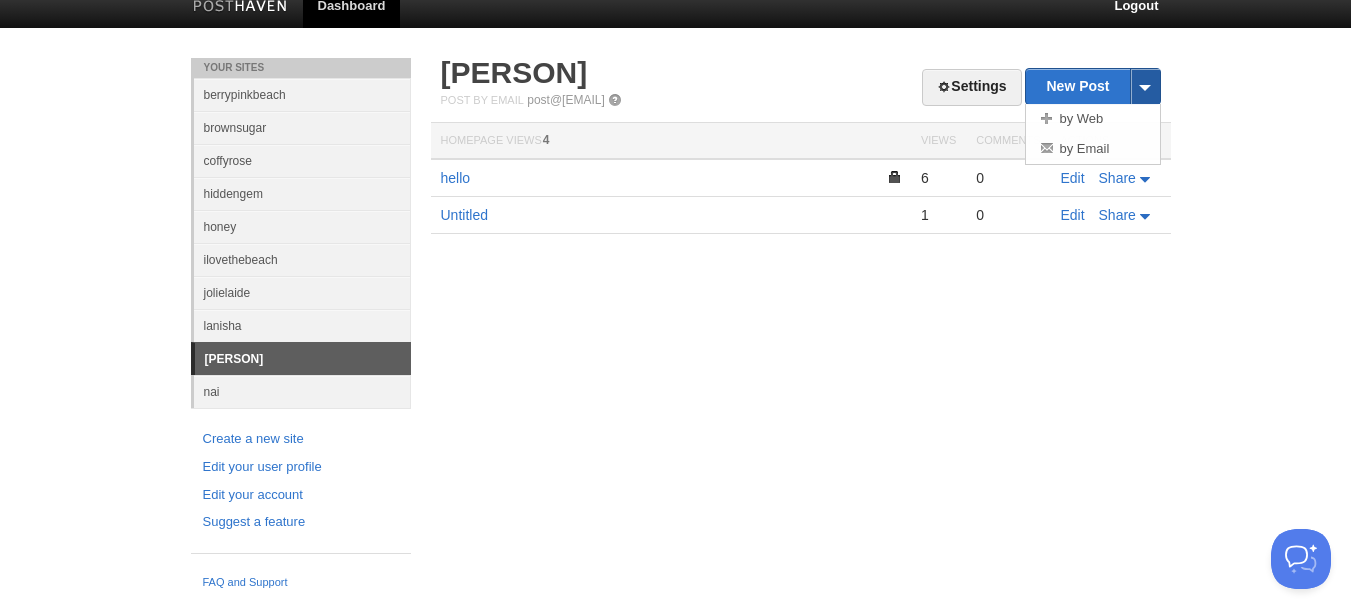 click at bounding box center (1145, 86) 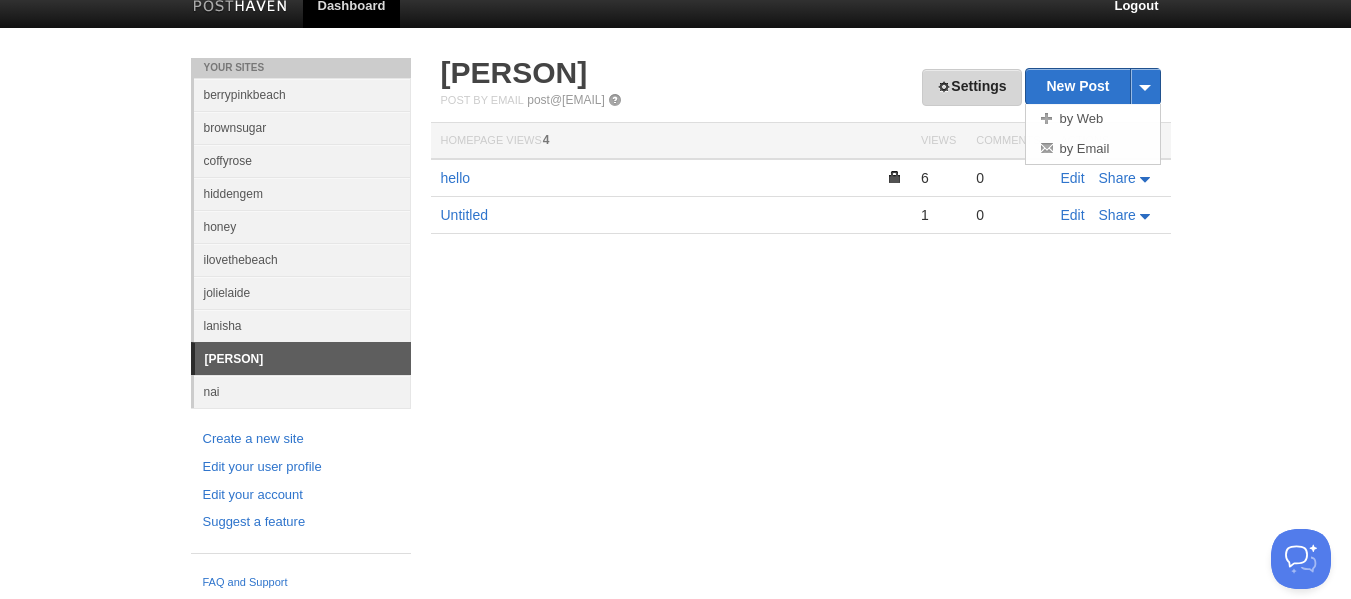 click on "Settings" at bounding box center (971, 87) 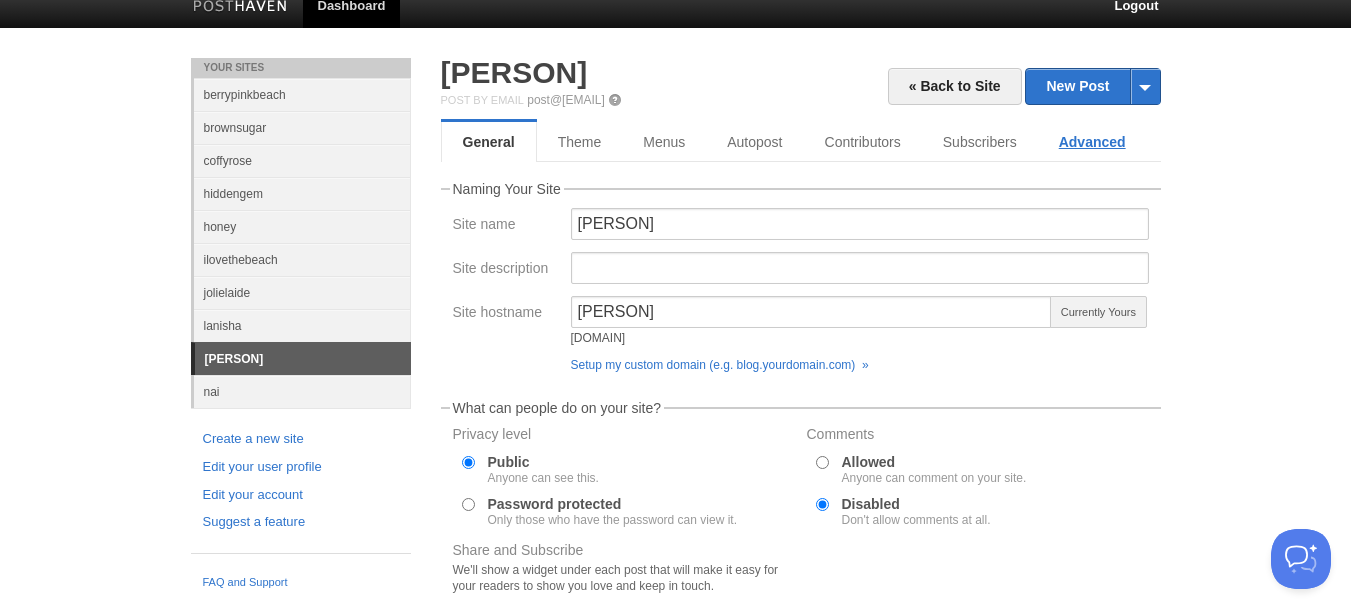 click on "Advanced" at bounding box center (1092, 142) 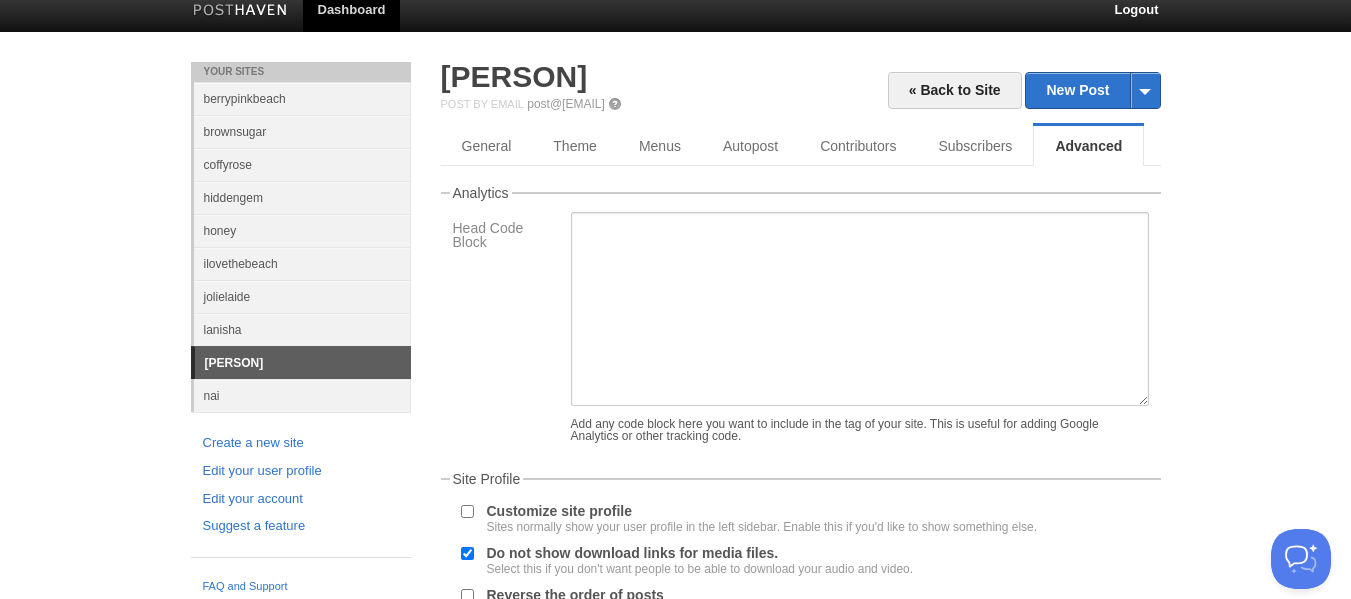 scroll, scrollTop: 0, scrollLeft: 0, axis: both 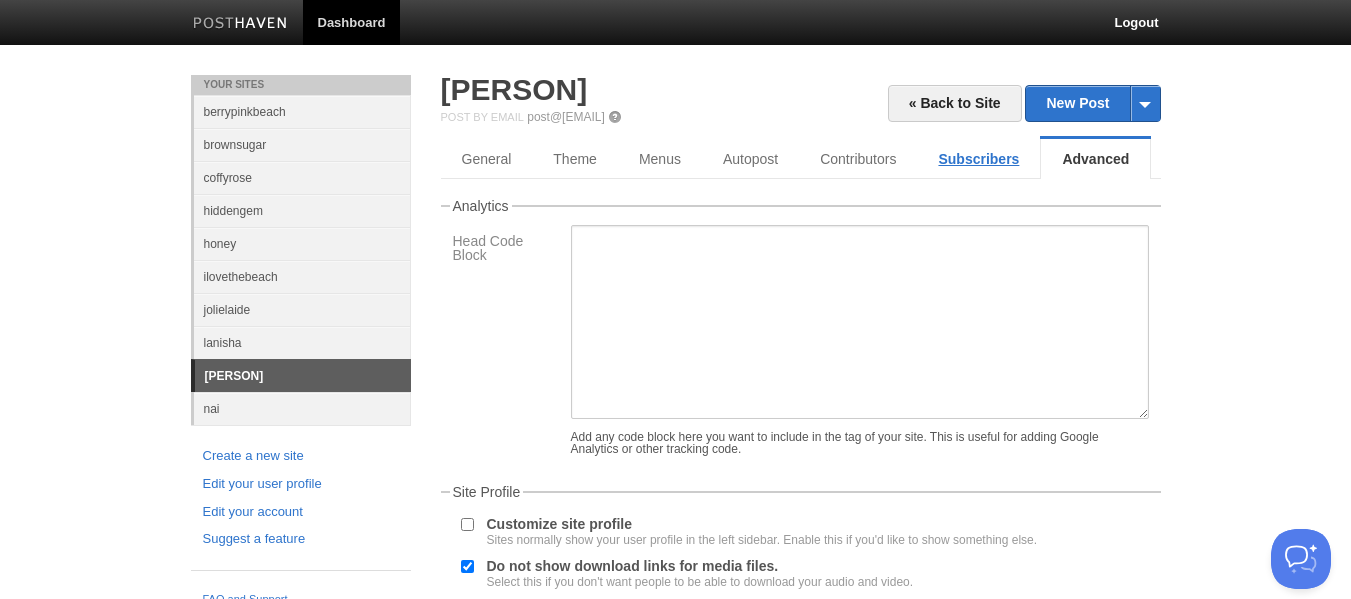 click on "Subscribers" at bounding box center [978, 159] 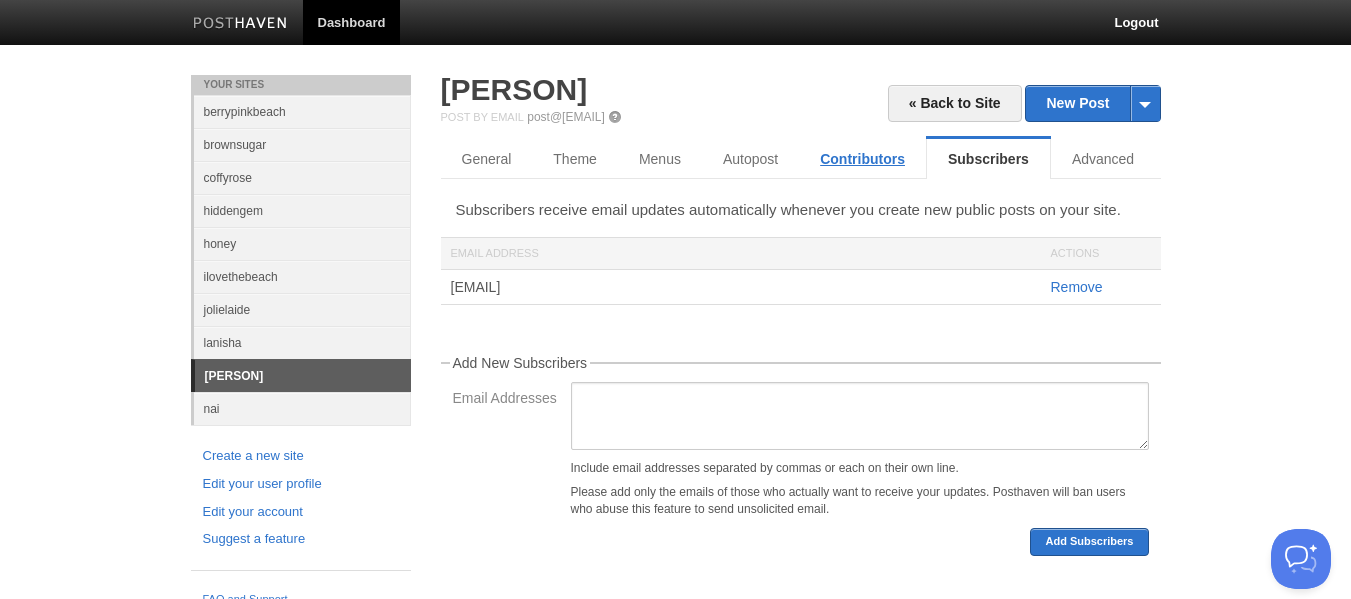 click on "Contributors" at bounding box center (862, 159) 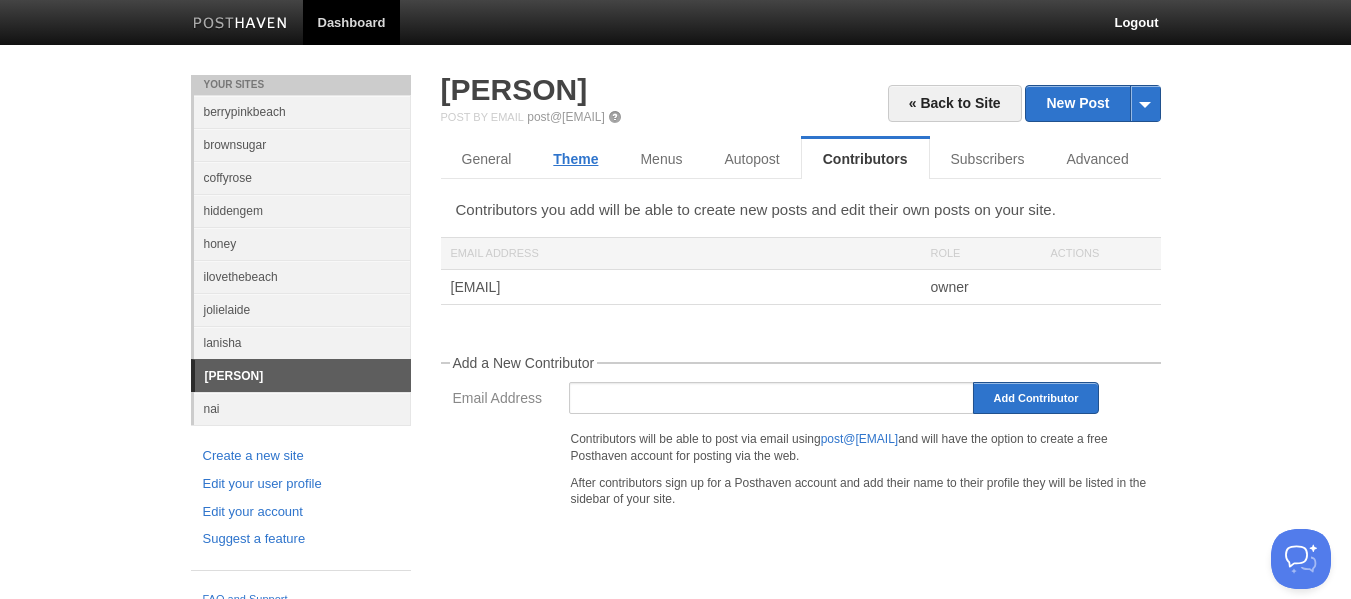 click on "Theme" at bounding box center [575, 159] 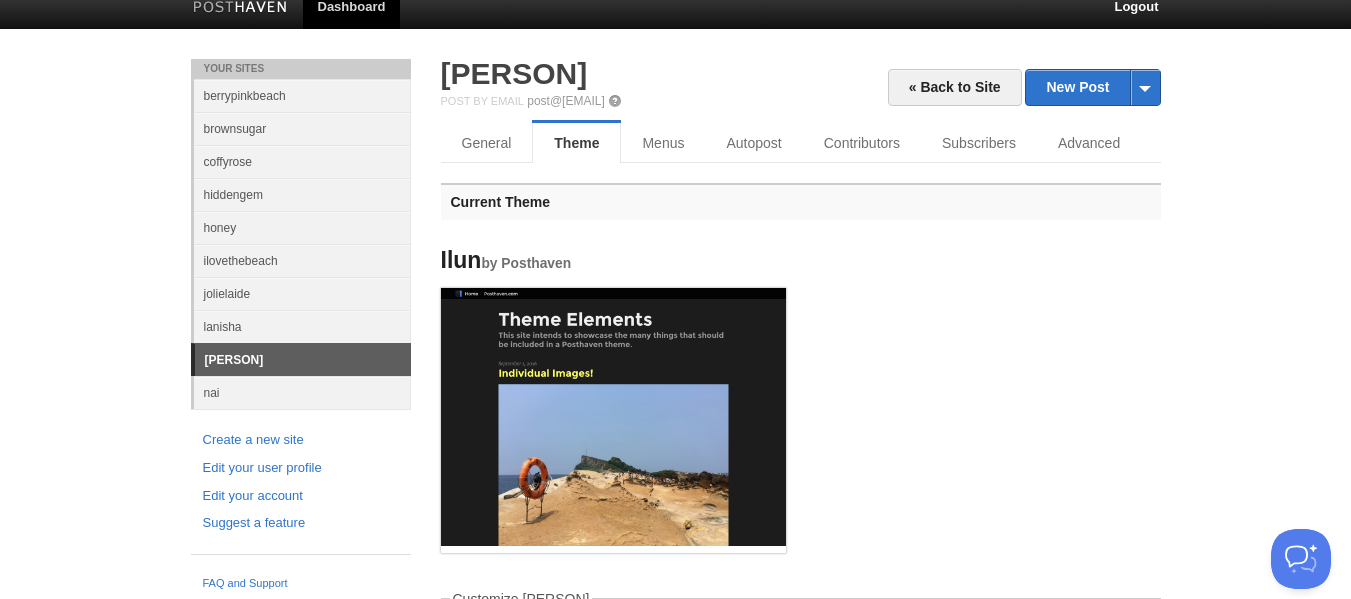scroll, scrollTop: 0, scrollLeft: 0, axis: both 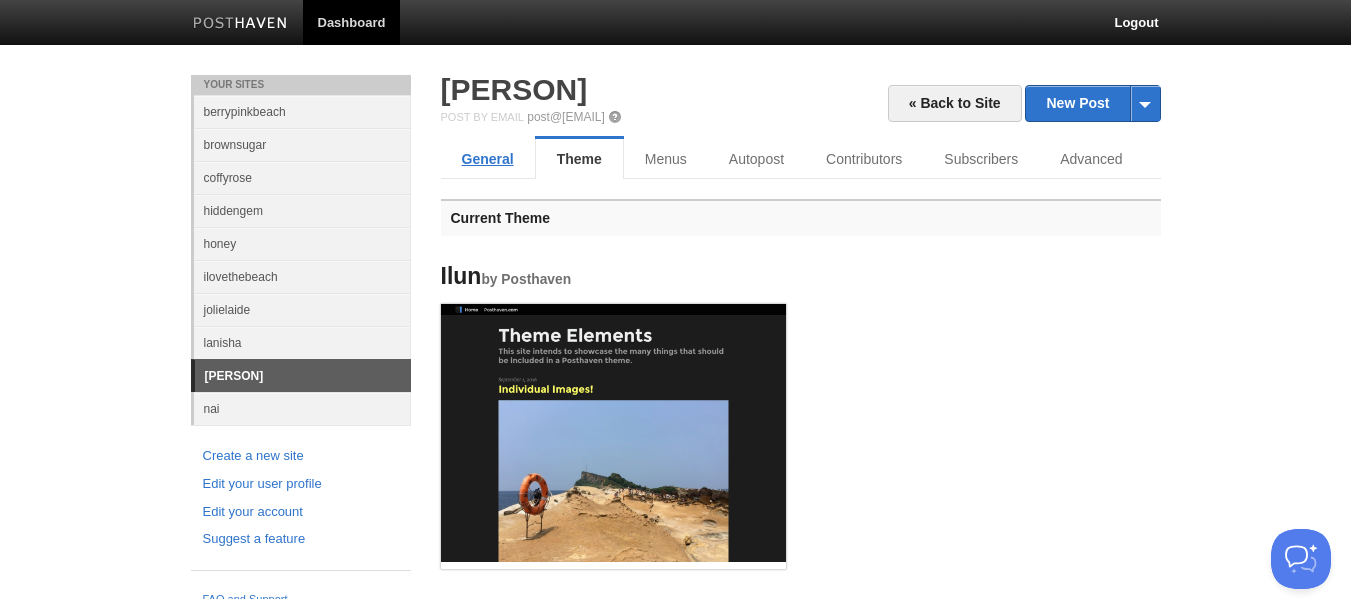 click on "General" at bounding box center (488, 159) 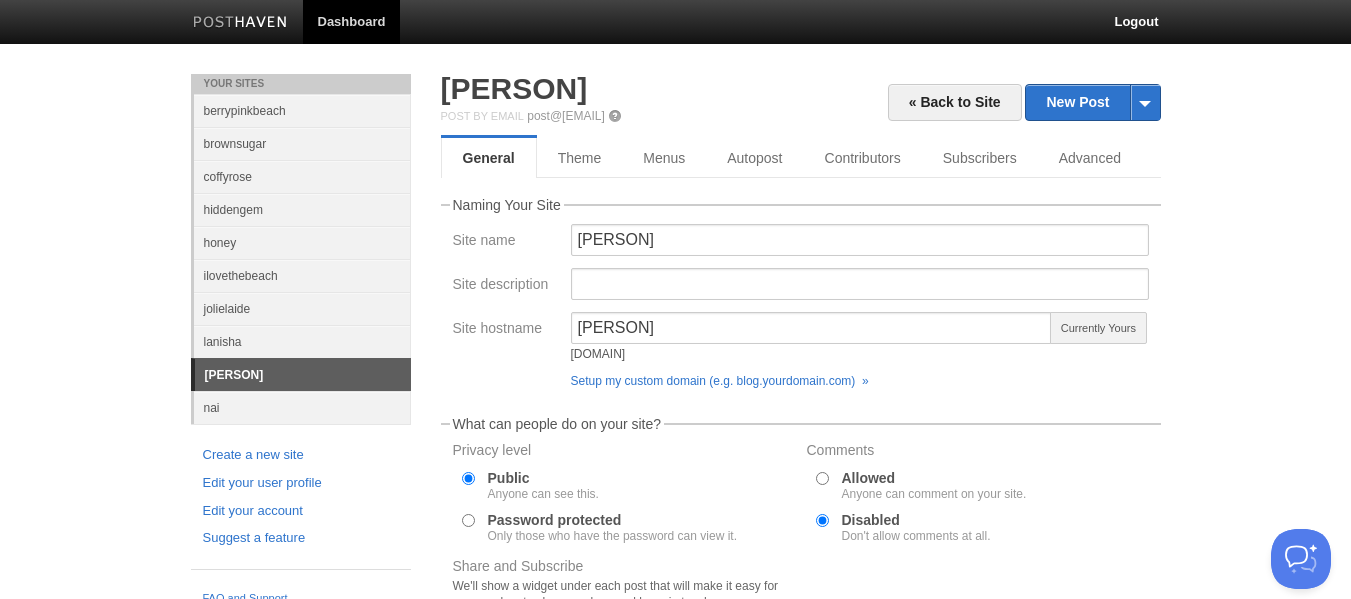 scroll, scrollTop: 0, scrollLeft: 0, axis: both 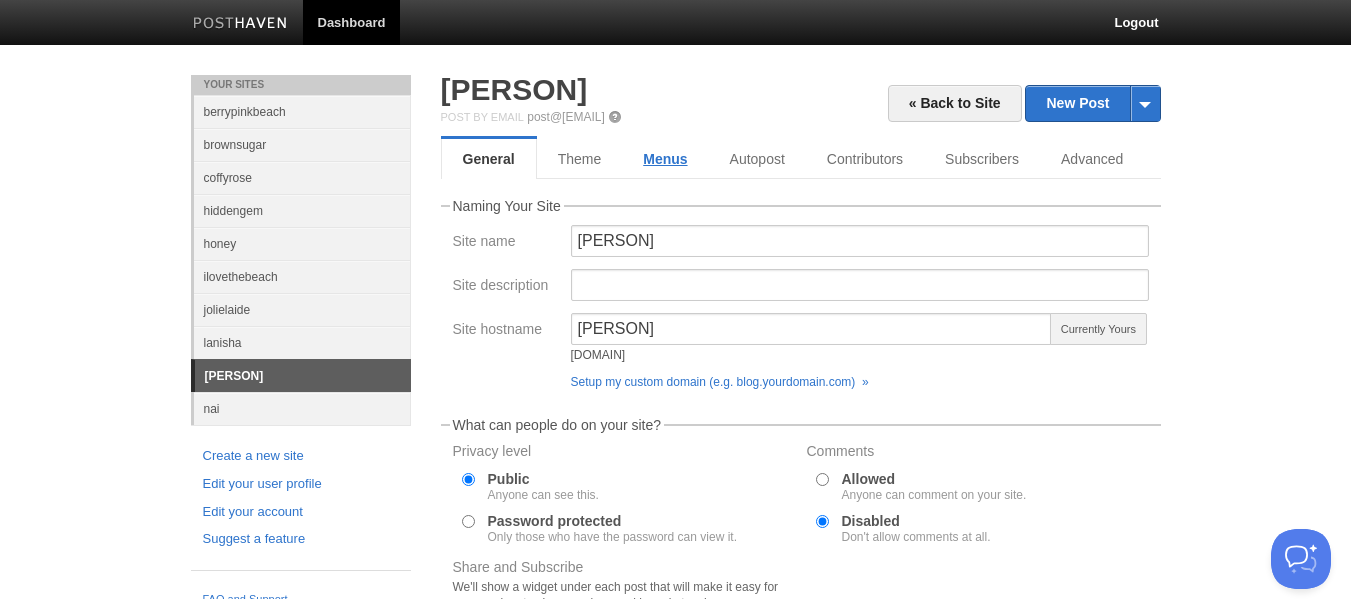 click on "Menus" at bounding box center (665, 159) 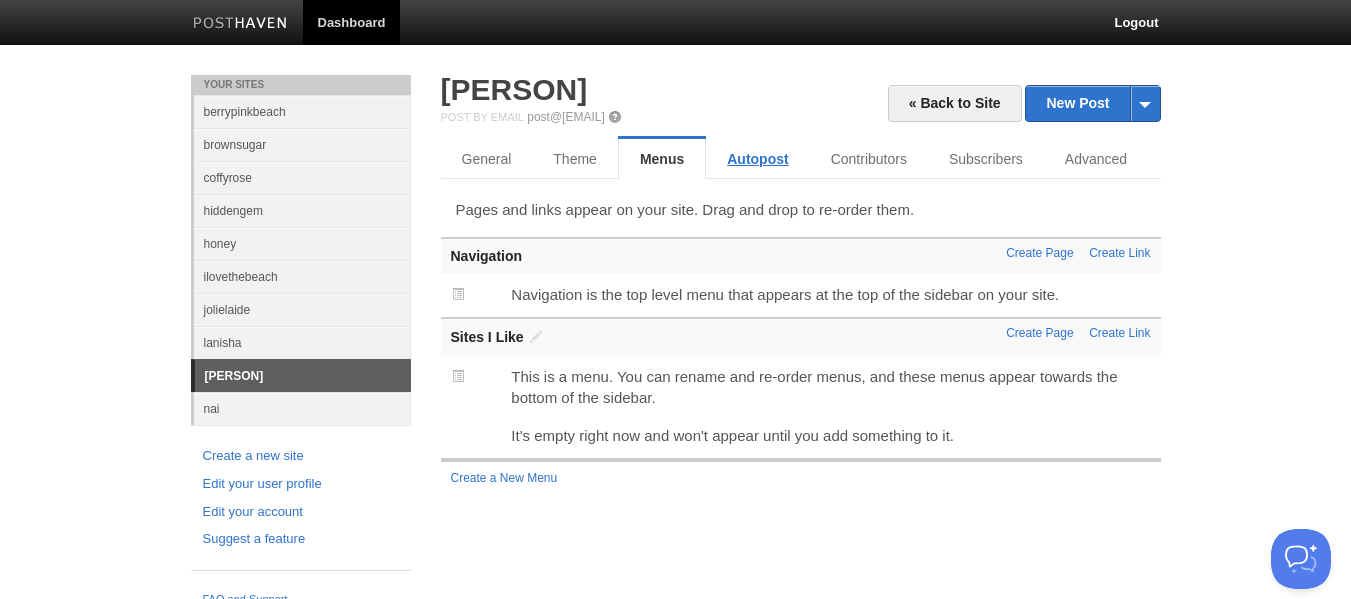 click on "Autopost" at bounding box center (757, 159) 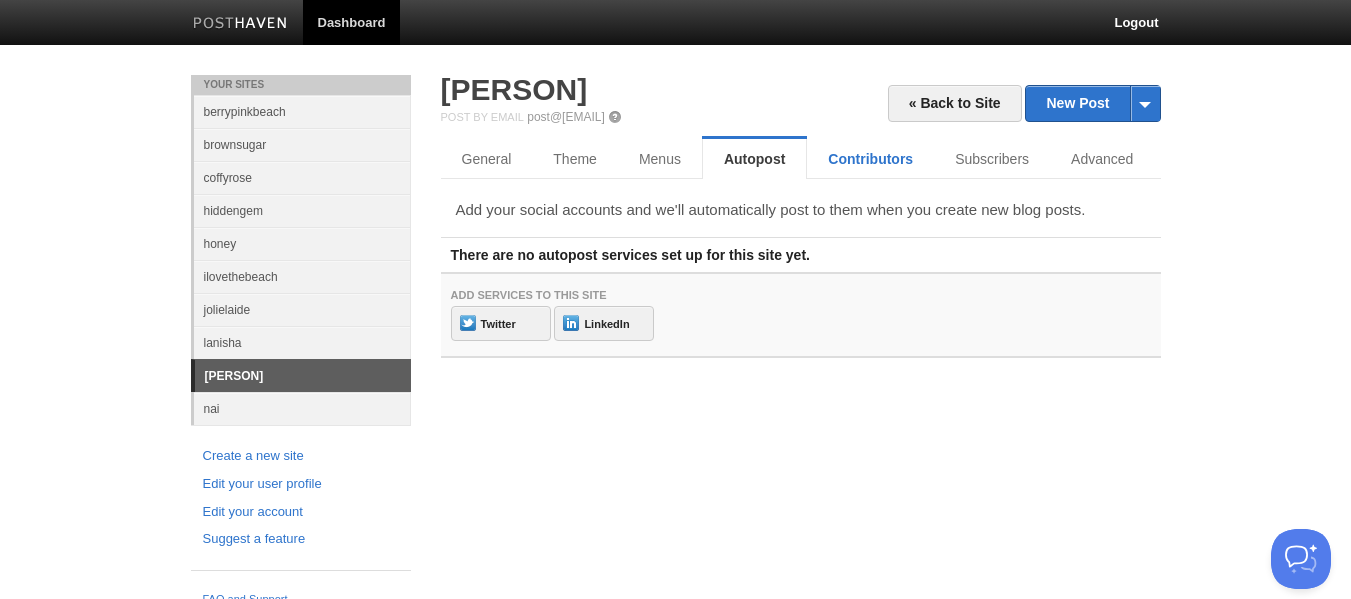 click on "« Back to Site
New Post
by Web
by Email
[PERSON]
Post by Email
post@[EMAIL]
General
Theme
Menus
Autopost
Contributors
Subscribers
Advanced
Add your social accounts and we'll automatically post to them when you create new blog posts.
There are no autopost services set up for this site yet.
Add services to this site
Twitter" at bounding box center (801, 216) 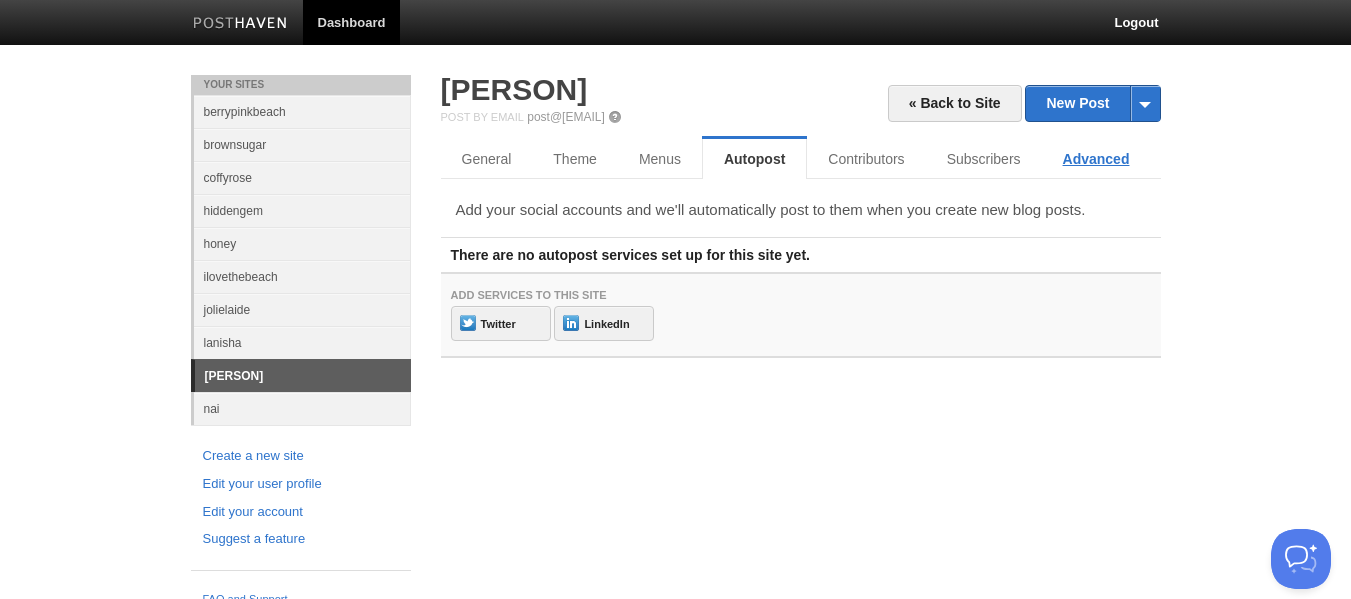 click on "Advanced" at bounding box center [1096, 159] 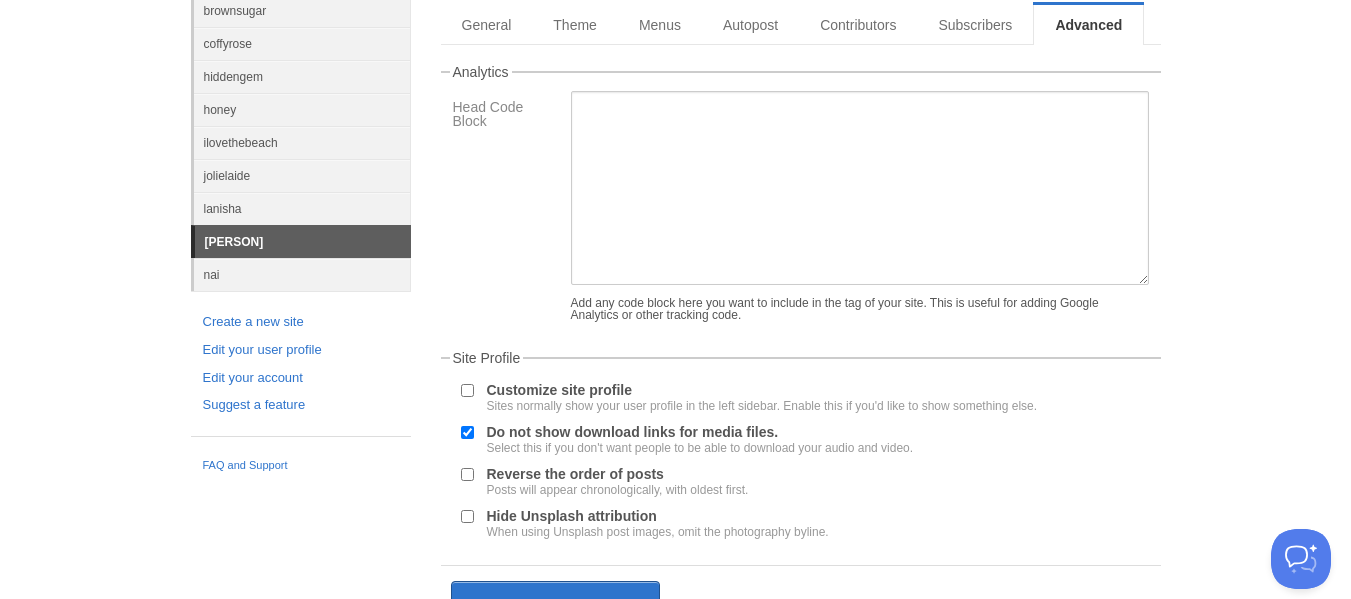 scroll, scrollTop: 0, scrollLeft: 0, axis: both 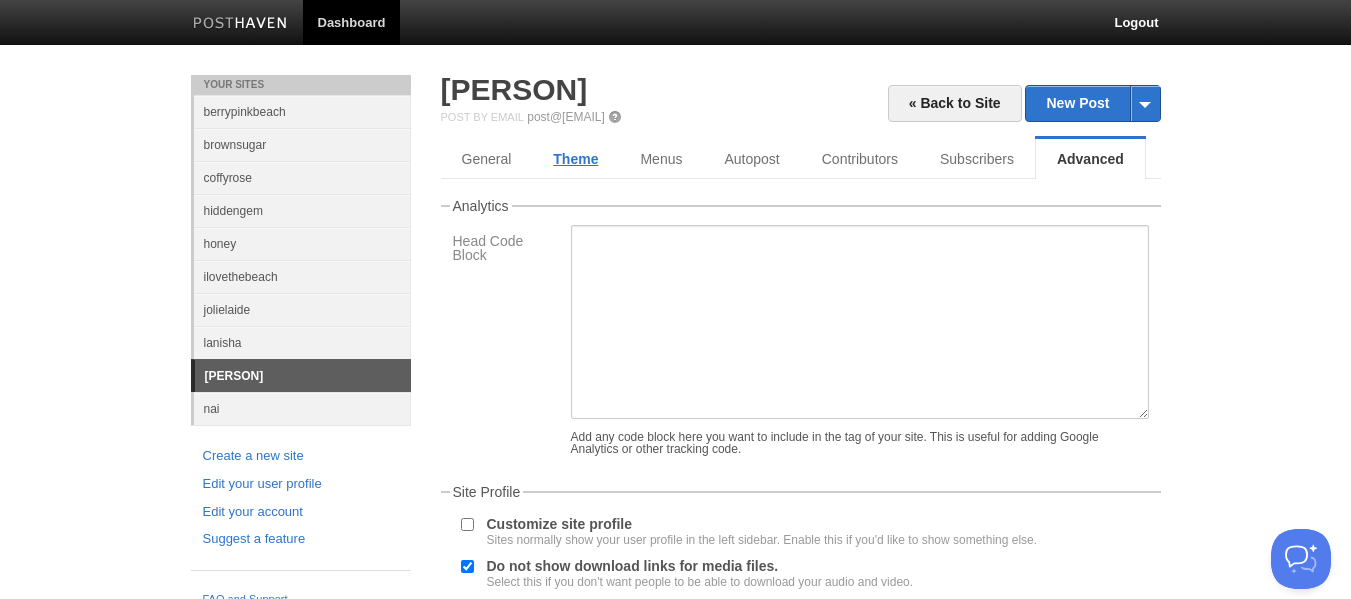 click on "Theme" at bounding box center (575, 159) 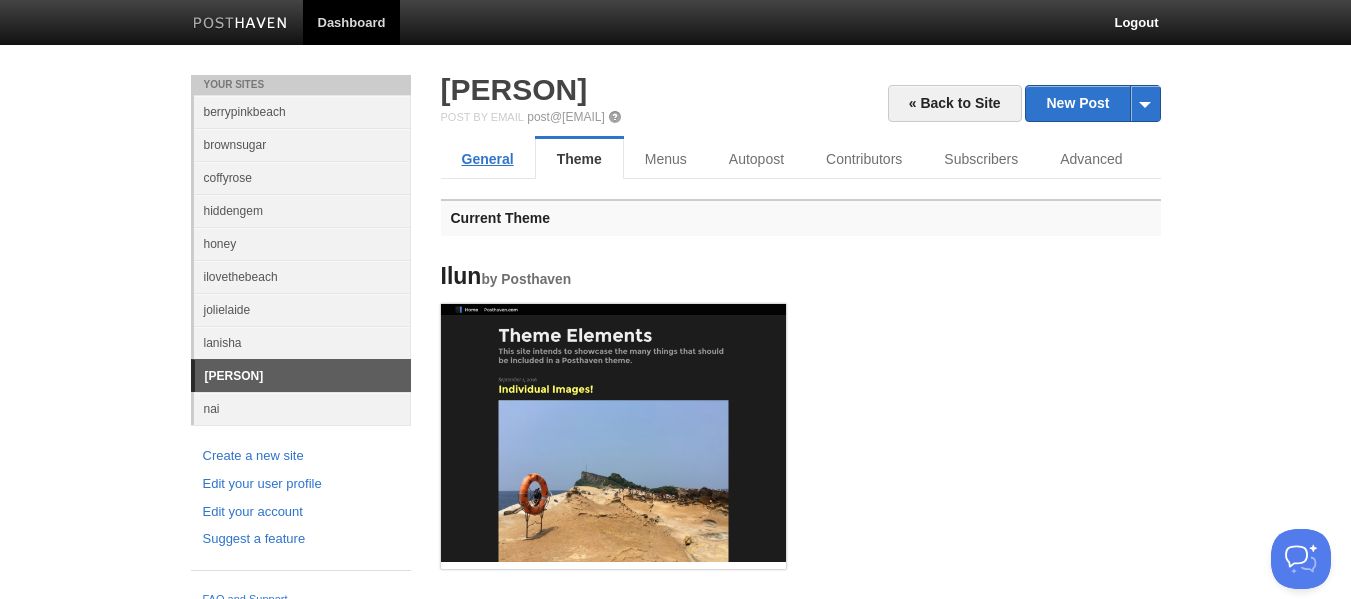 click on "General" at bounding box center (488, 159) 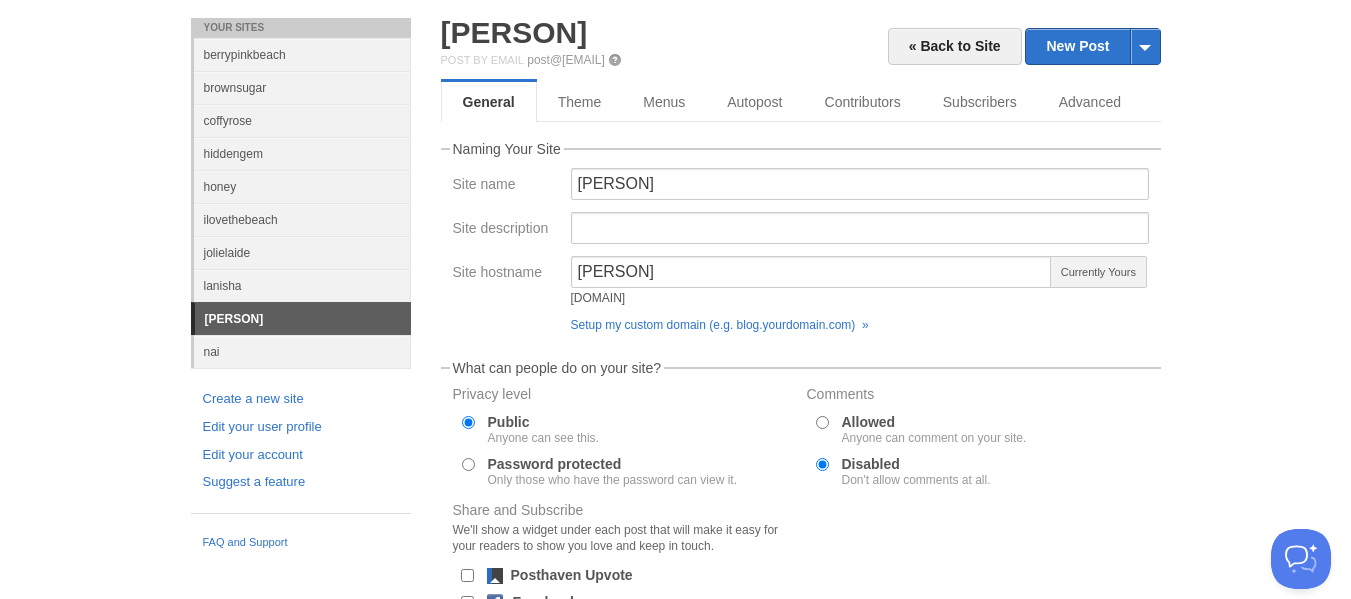 scroll, scrollTop: 0, scrollLeft: 0, axis: both 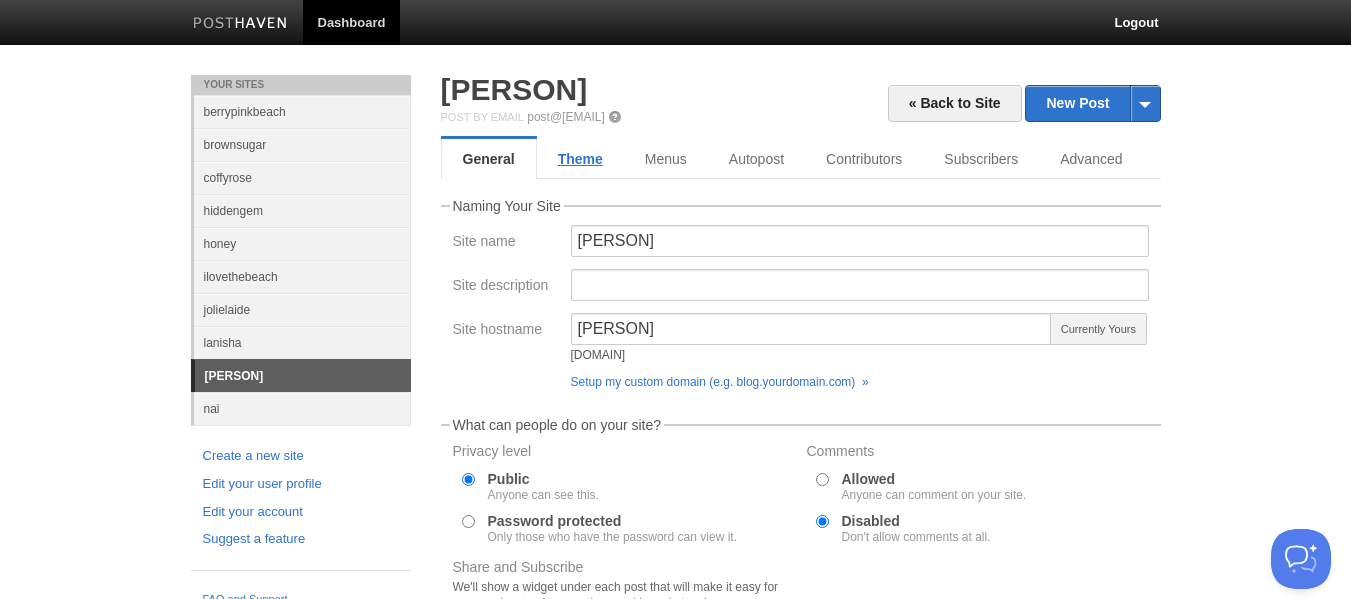 click on "Theme" at bounding box center (580, 159) 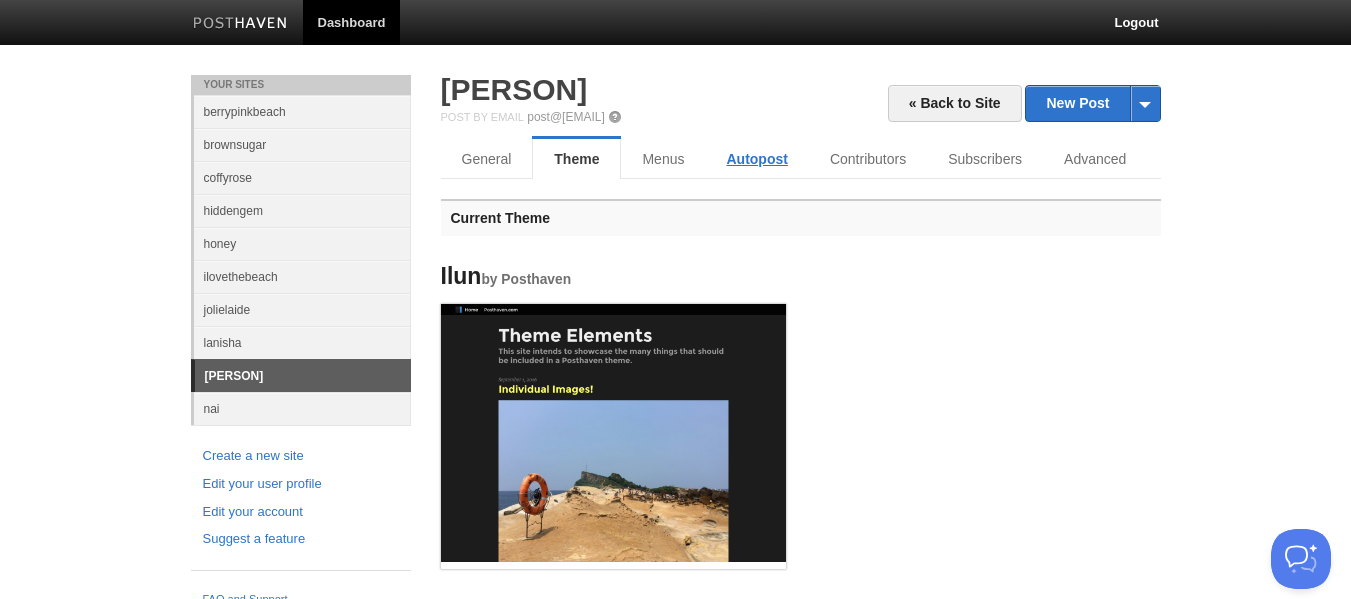 click on "Autopost" at bounding box center (756, 159) 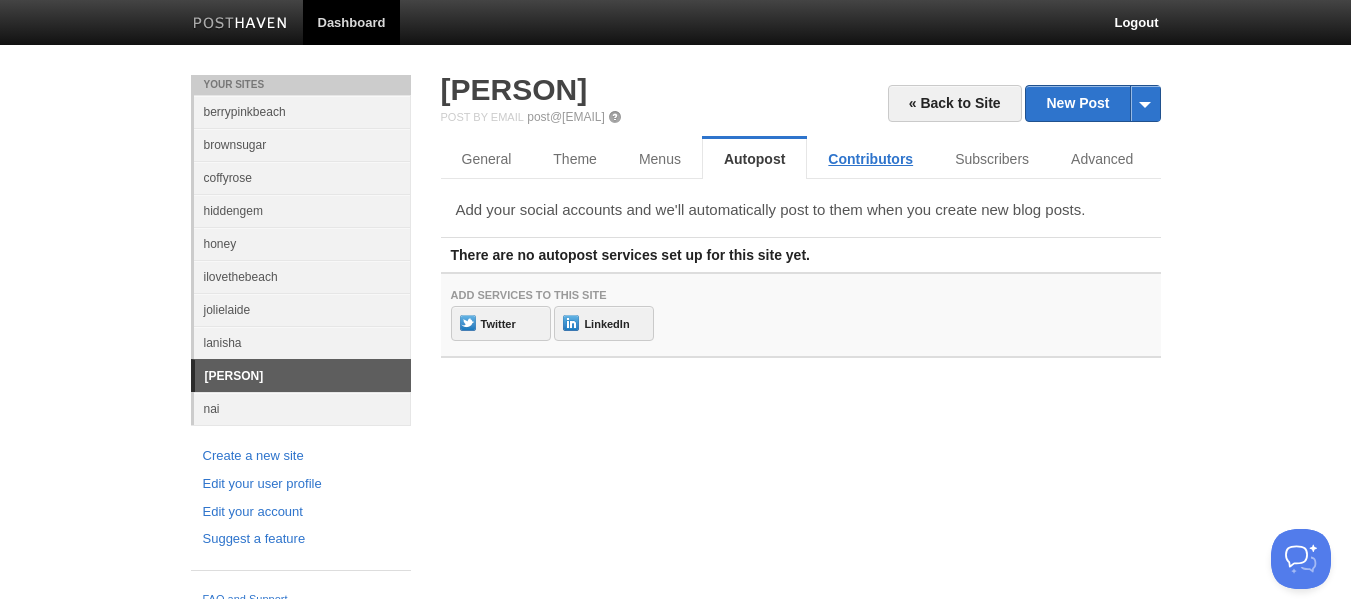 click on "Contributors" at bounding box center (870, 159) 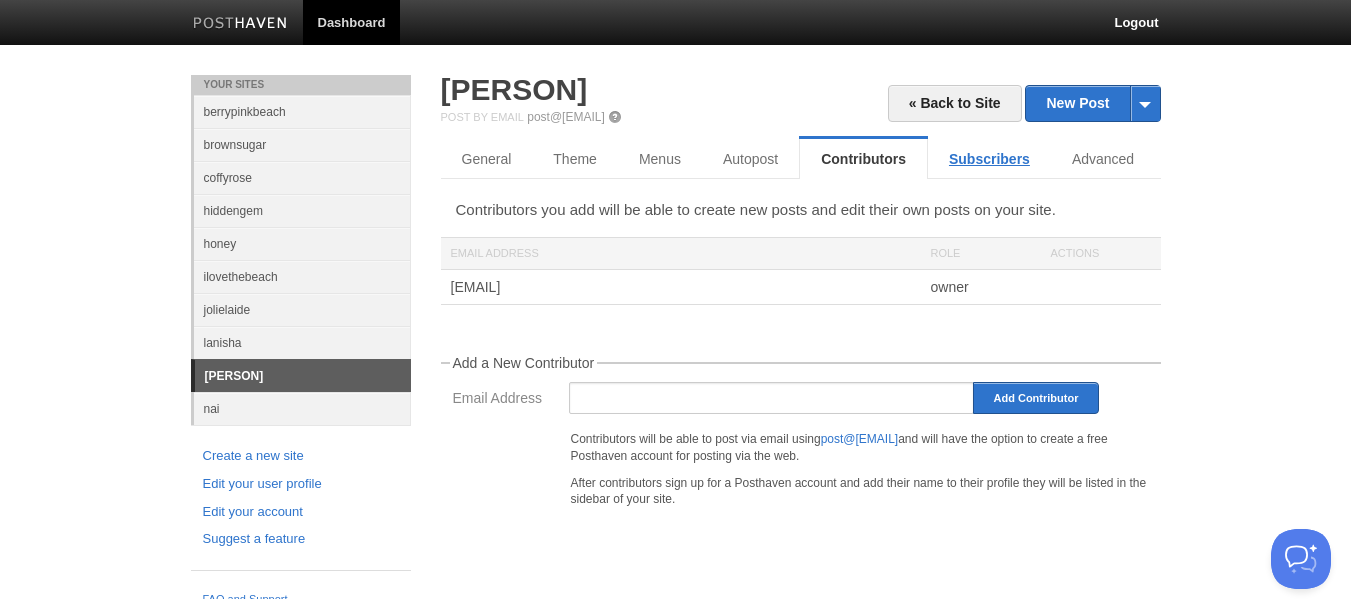 click on "Subscribers" at bounding box center [989, 159] 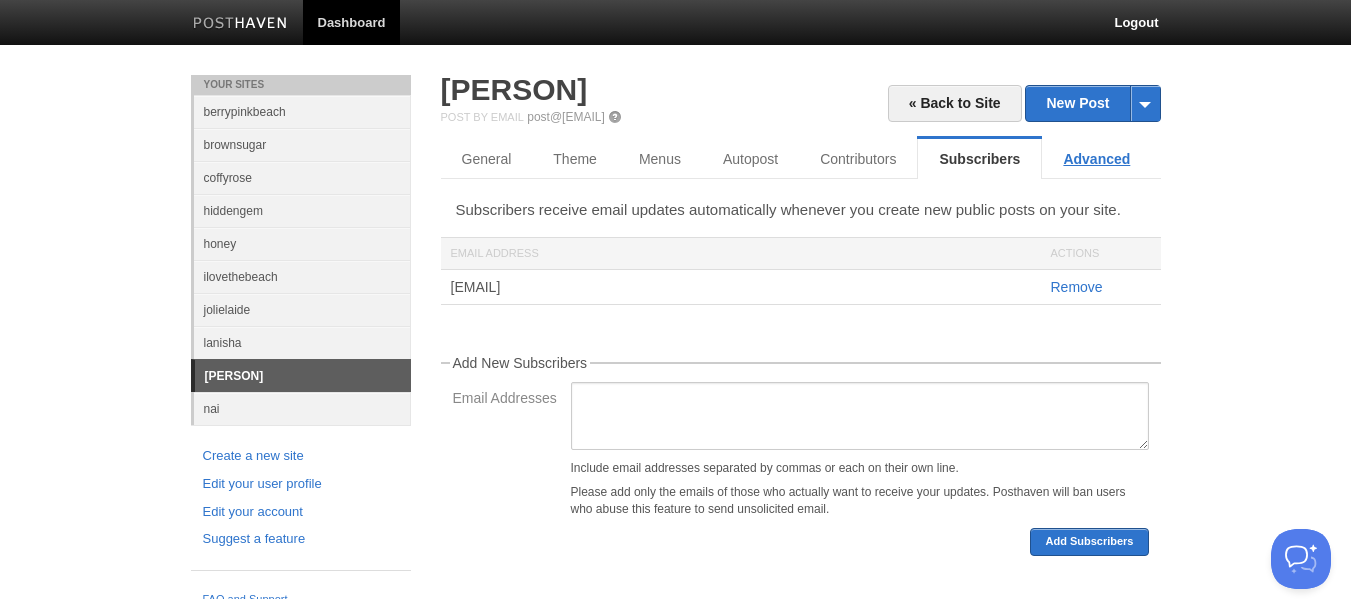 click on "Advanced" at bounding box center (1096, 159) 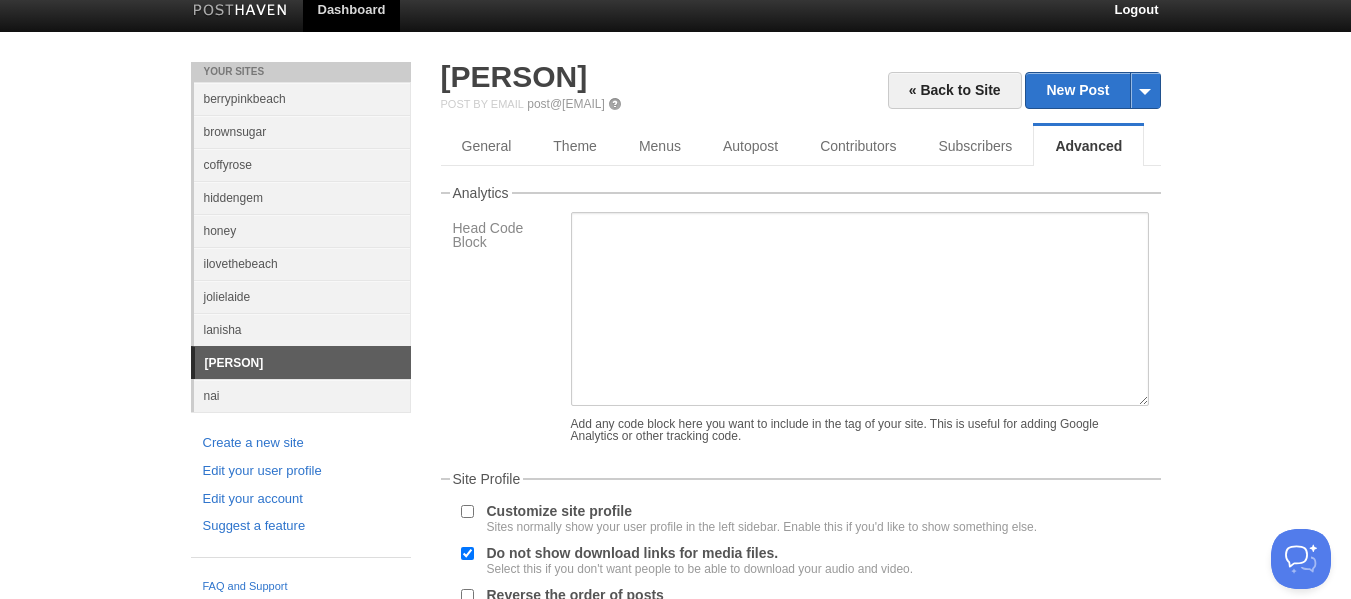 scroll, scrollTop: 0, scrollLeft: 0, axis: both 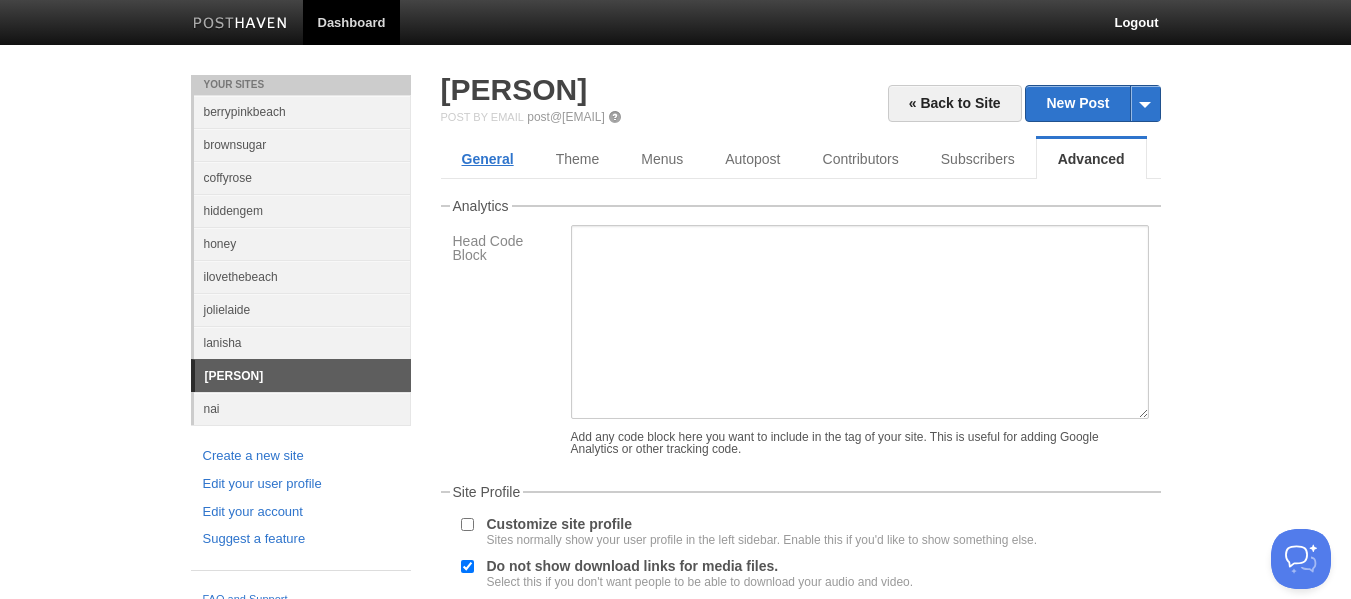 click on "General" at bounding box center [488, 159] 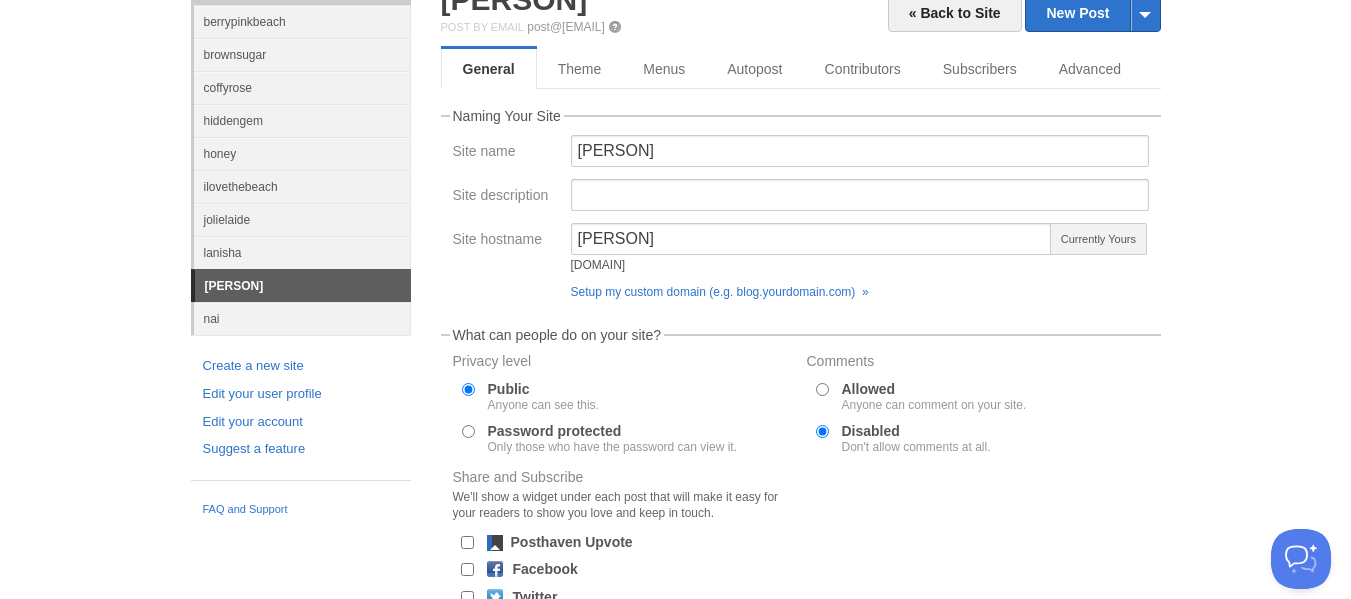 scroll, scrollTop: 0, scrollLeft: 0, axis: both 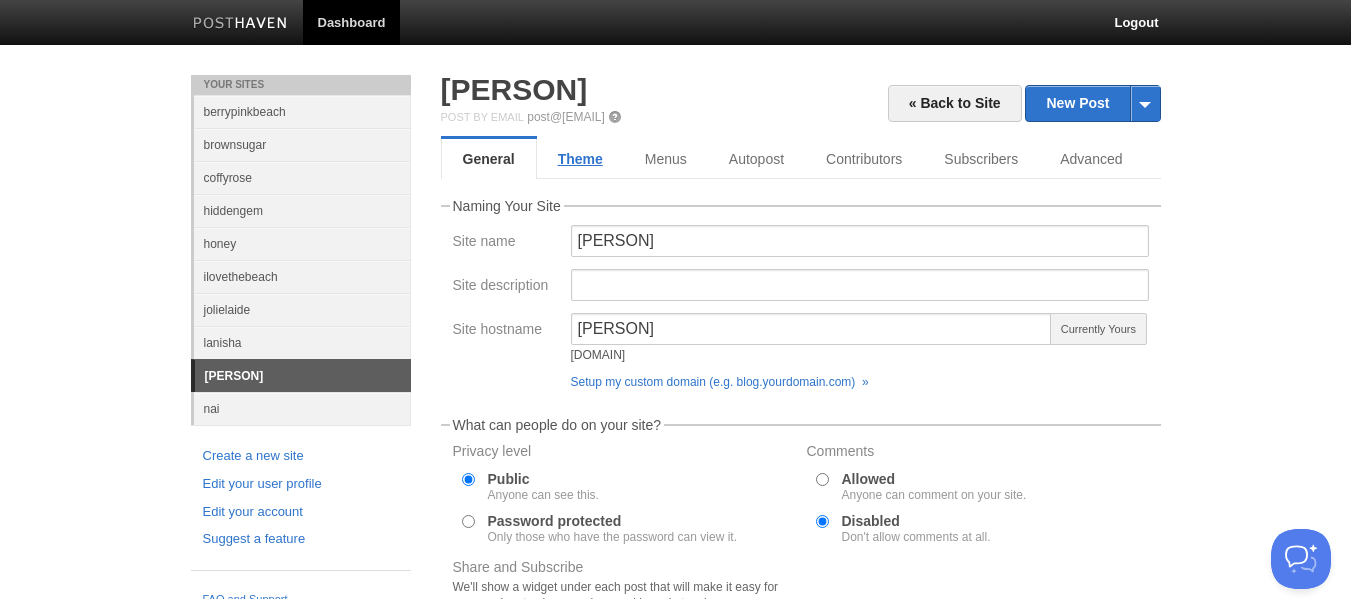 click on "Theme" at bounding box center (580, 159) 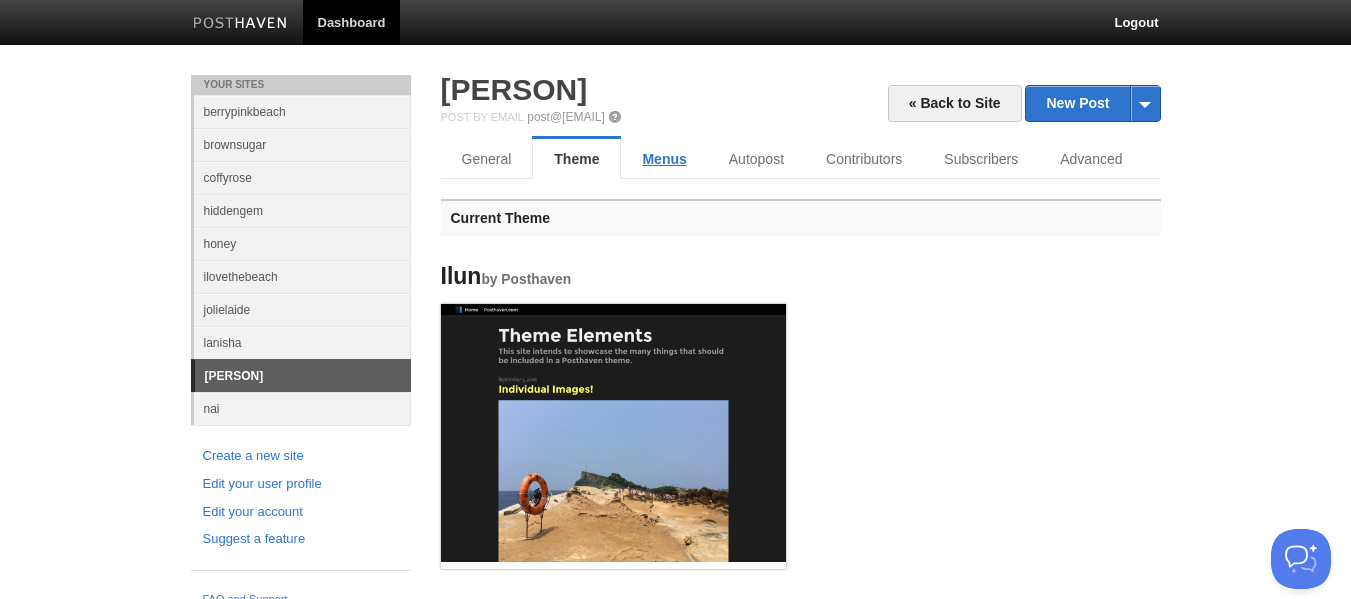 click on "Menus" at bounding box center [664, 159] 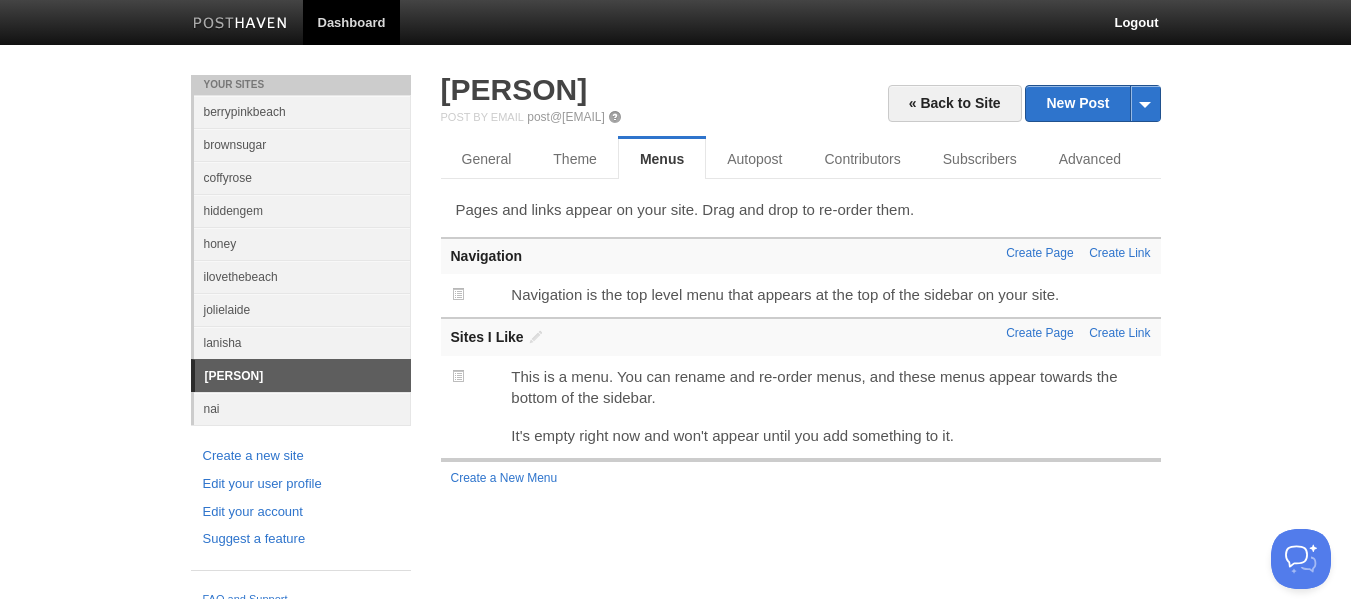 click on "« Back to Site
New Post
by Web
by Email
[PERSON]
Post by Email
post@[EMAIL]
General
Theme
Menus
Autopost
Contributors
Subscribers
Advanced
Pages and links appear on your site. Drag and drop to re-order them.
Create Page
Create Link
Navigation
Navigation is the top level menu that appears at the top of the sidebar on your site.
Create Page
Create Link
Sites I Like" at bounding box center [801, 284] 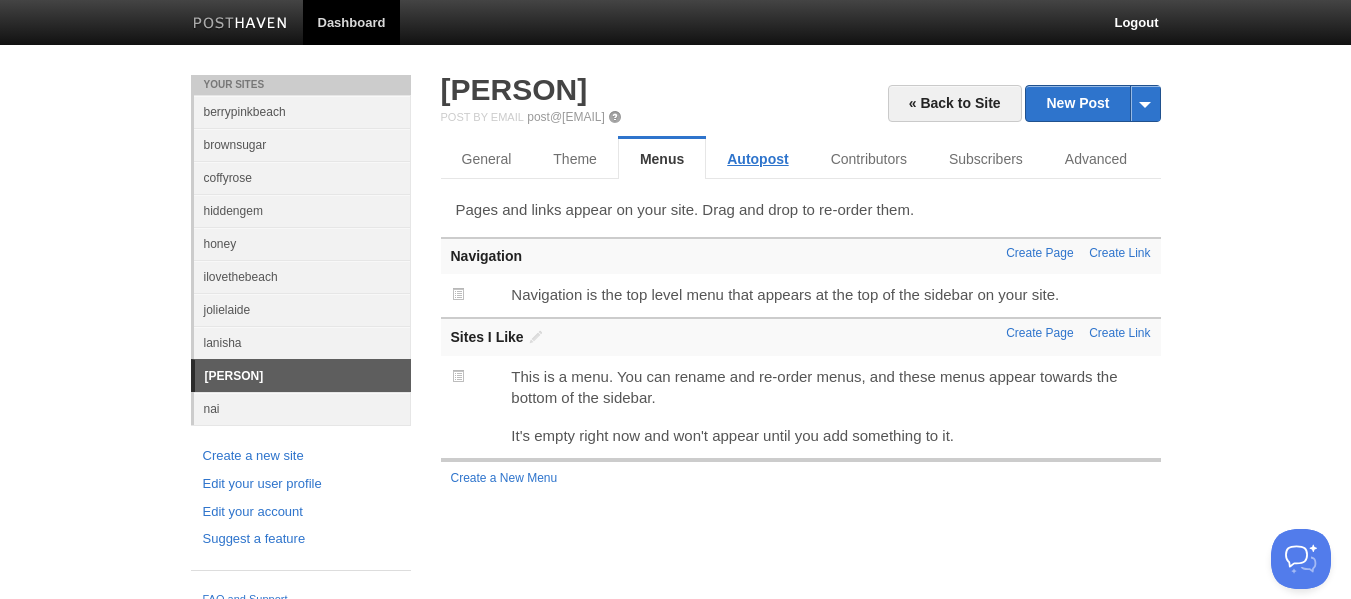 click on "Autopost" at bounding box center [757, 159] 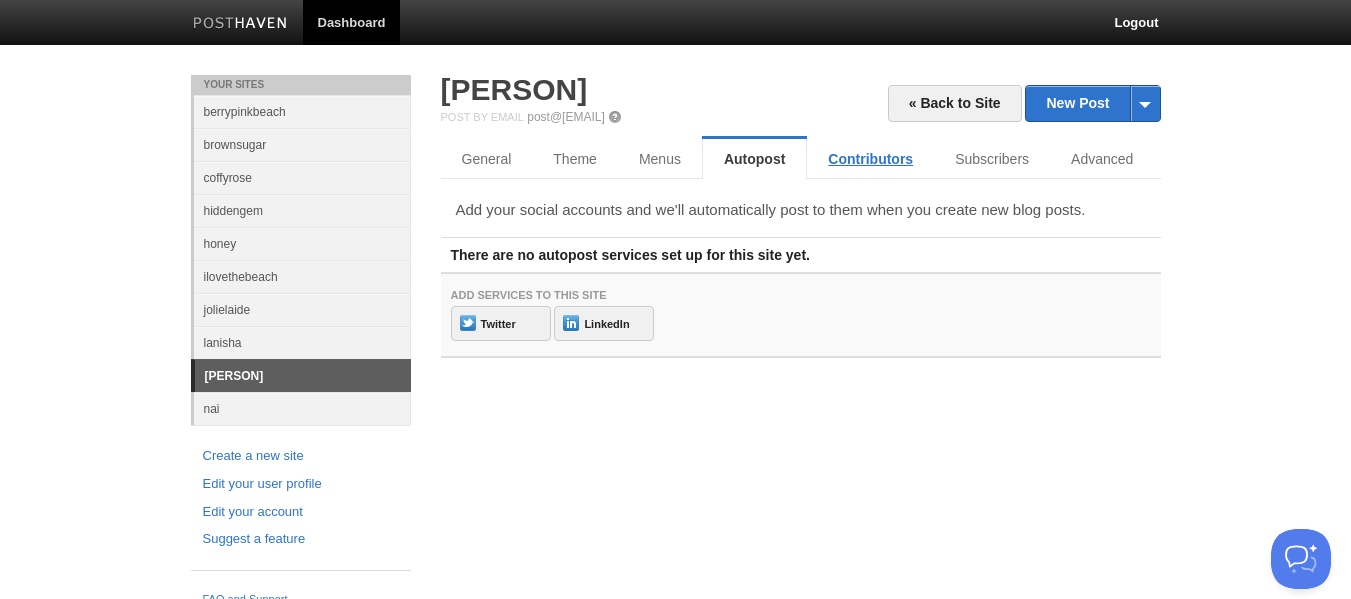 click on "Contributors" at bounding box center [870, 159] 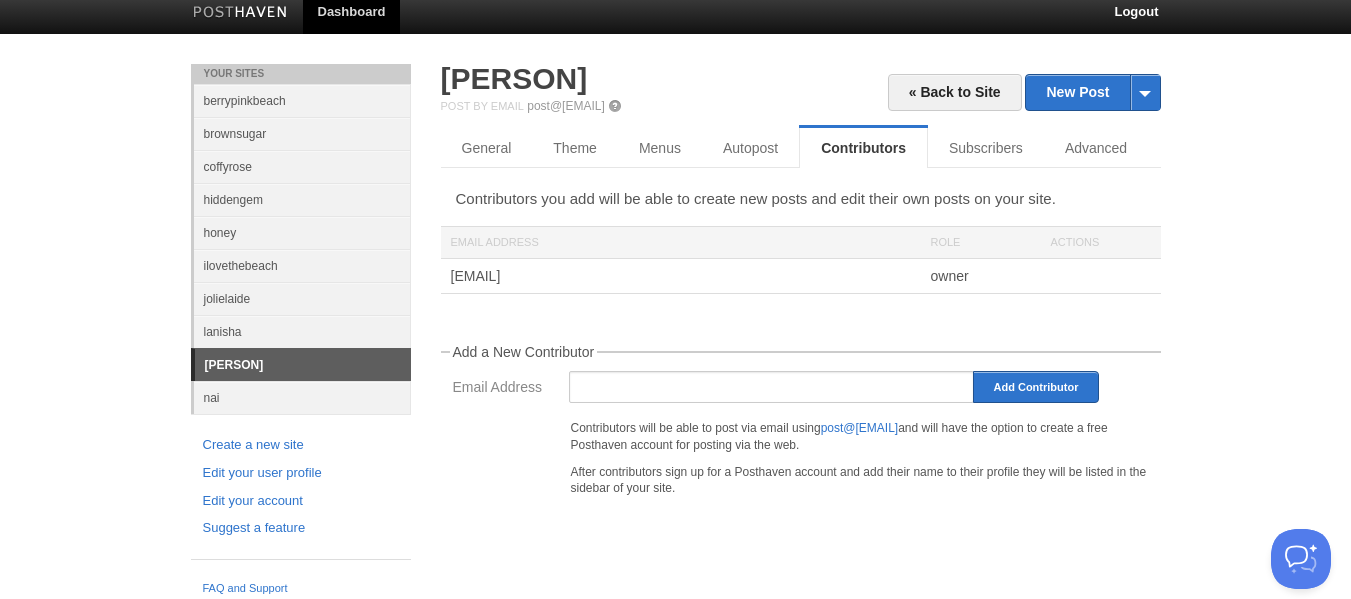 scroll, scrollTop: 17, scrollLeft: 0, axis: vertical 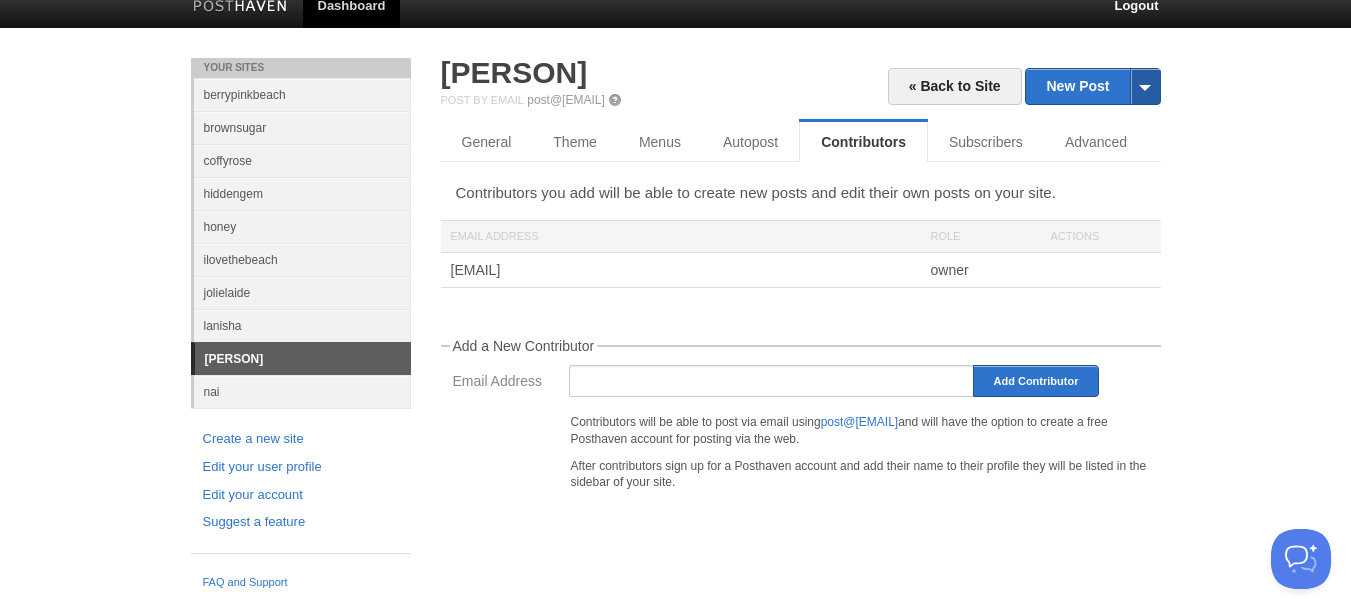 click at bounding box center (1145, 86) 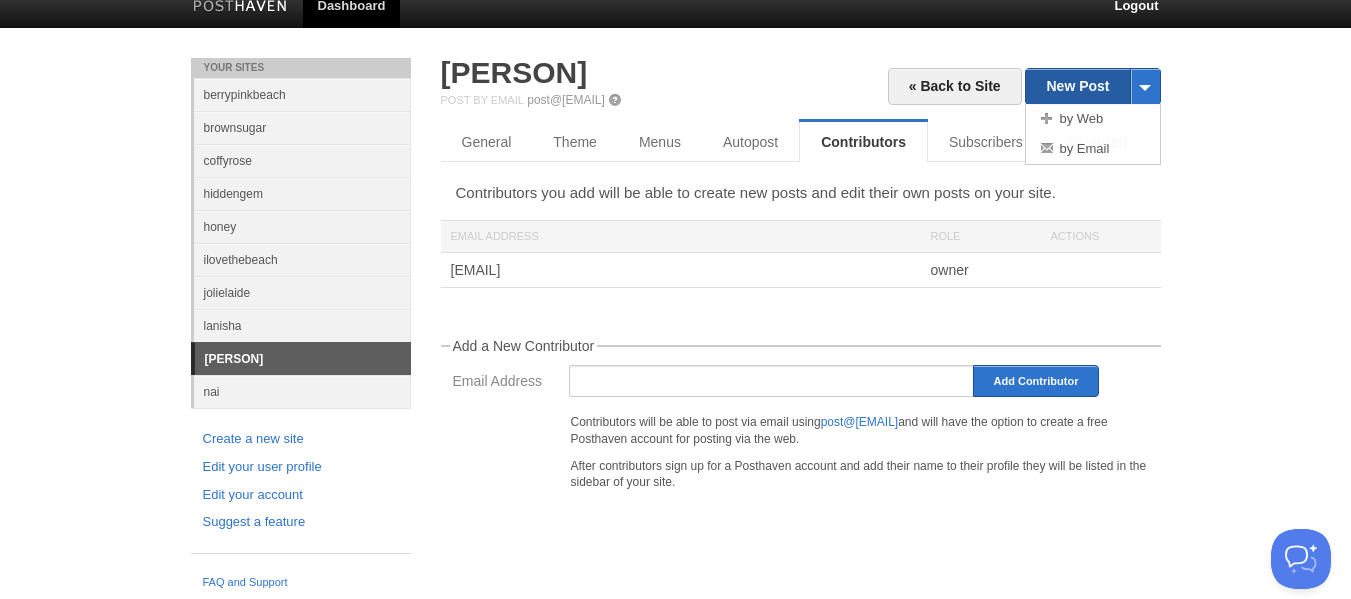 click on "New Post" at bounding box center [1092, 86] 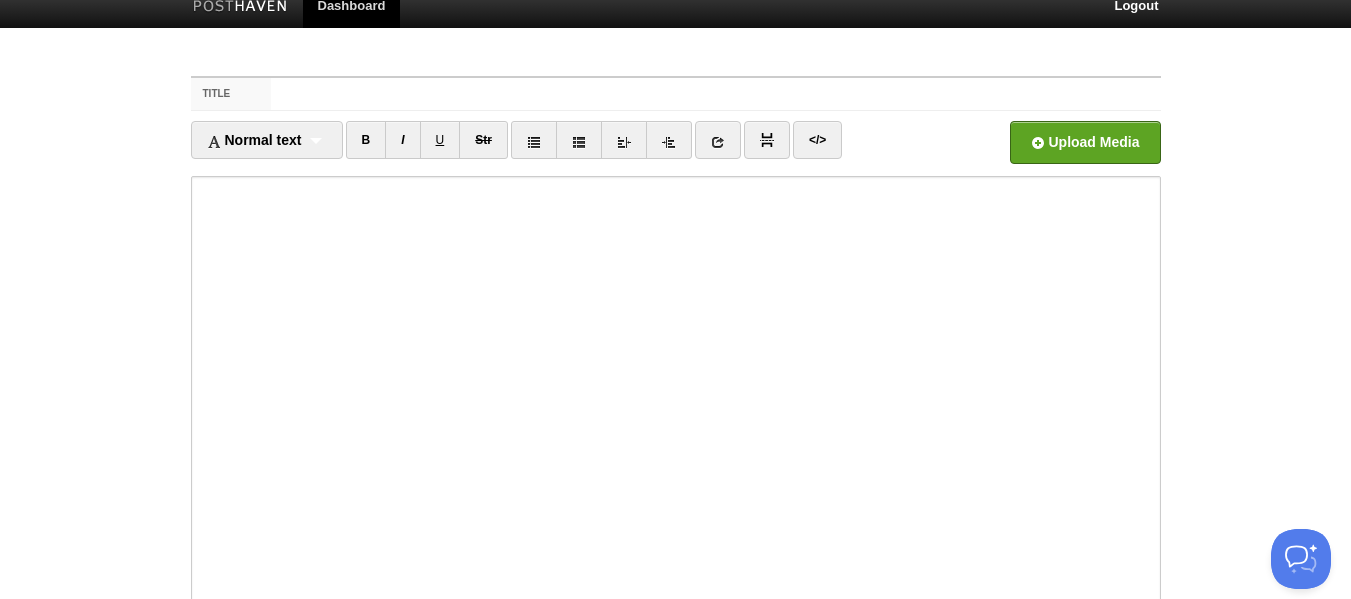 scroll, scrollTop: 0, scrollLeft: 0, axis: both 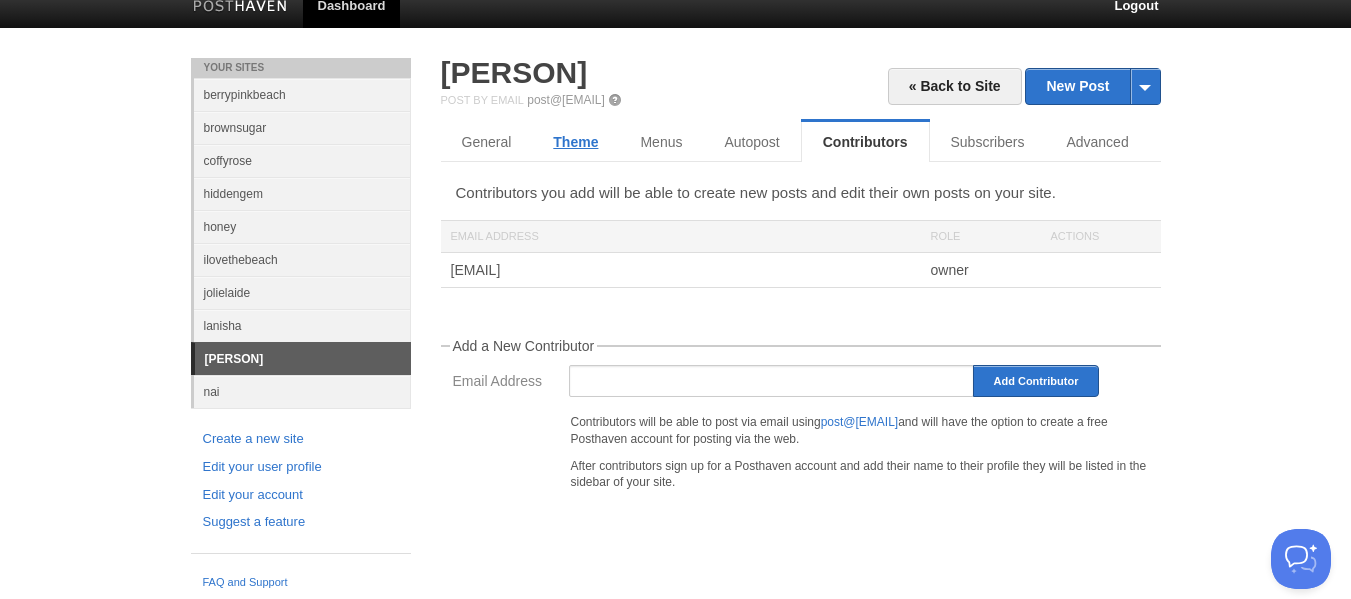 click on "Theme" at bounding box center (575, 142) 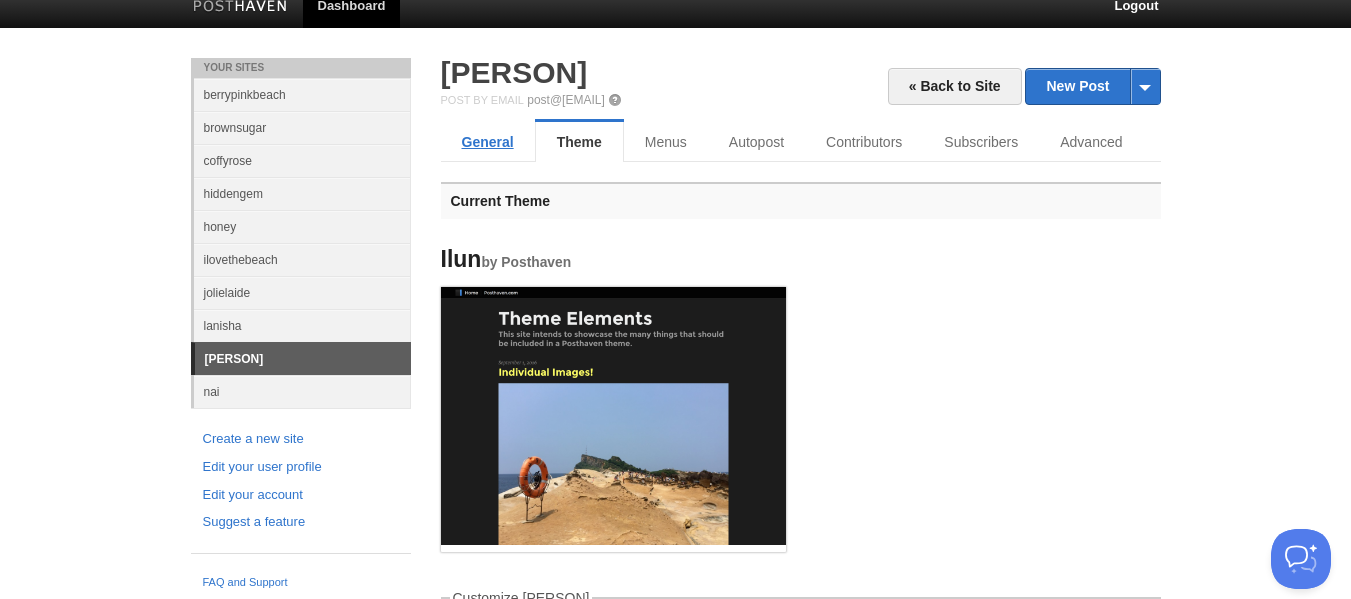 click on "General" at bounding box center [488, 142] 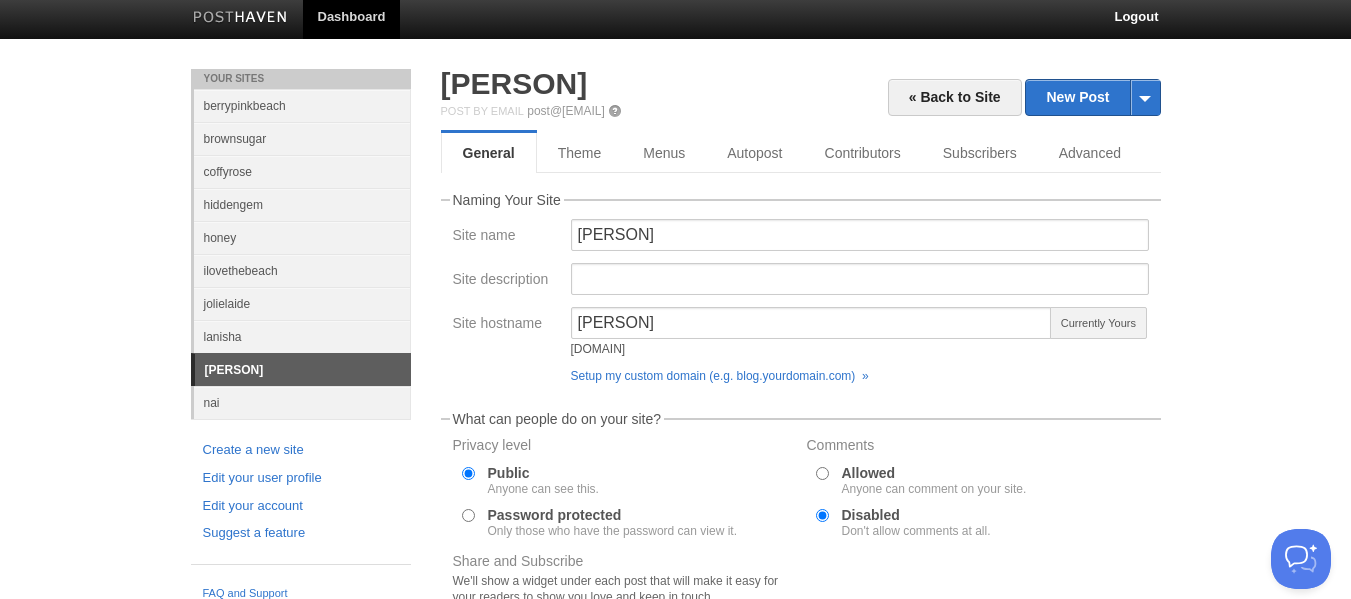 scroll, scrollTop: 0, scrollLeft: 0, axis: both 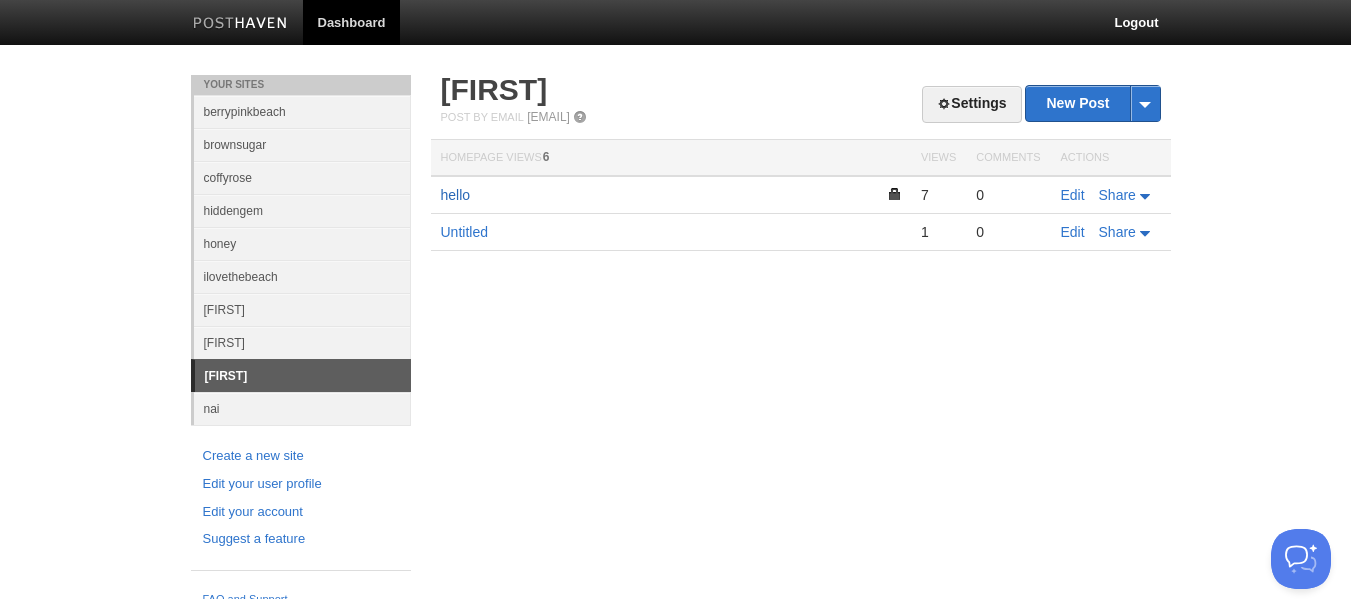 click on "hello" at bounding box center (456, 195) 